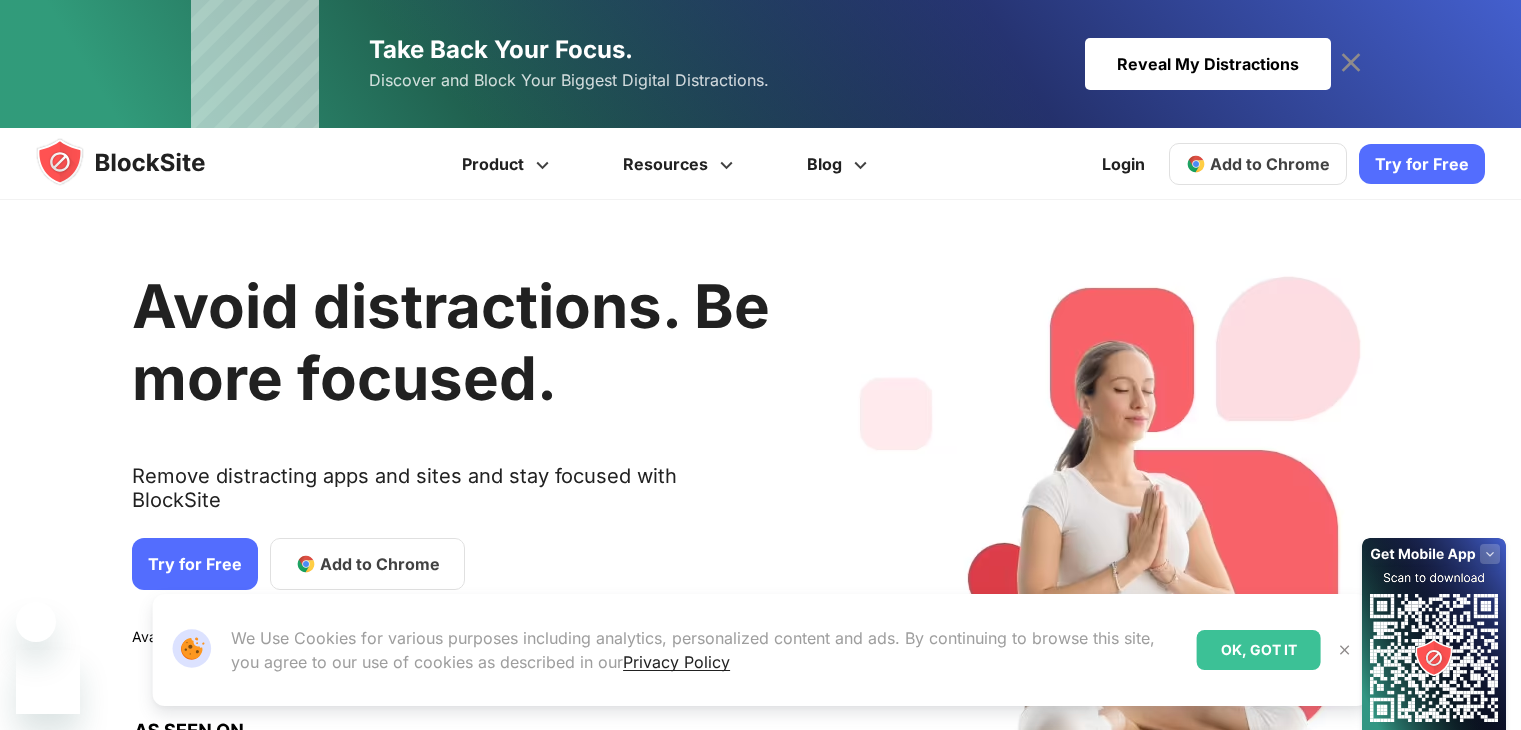scroll, scrollTop: 0, scrollLeft: 0, axis: both 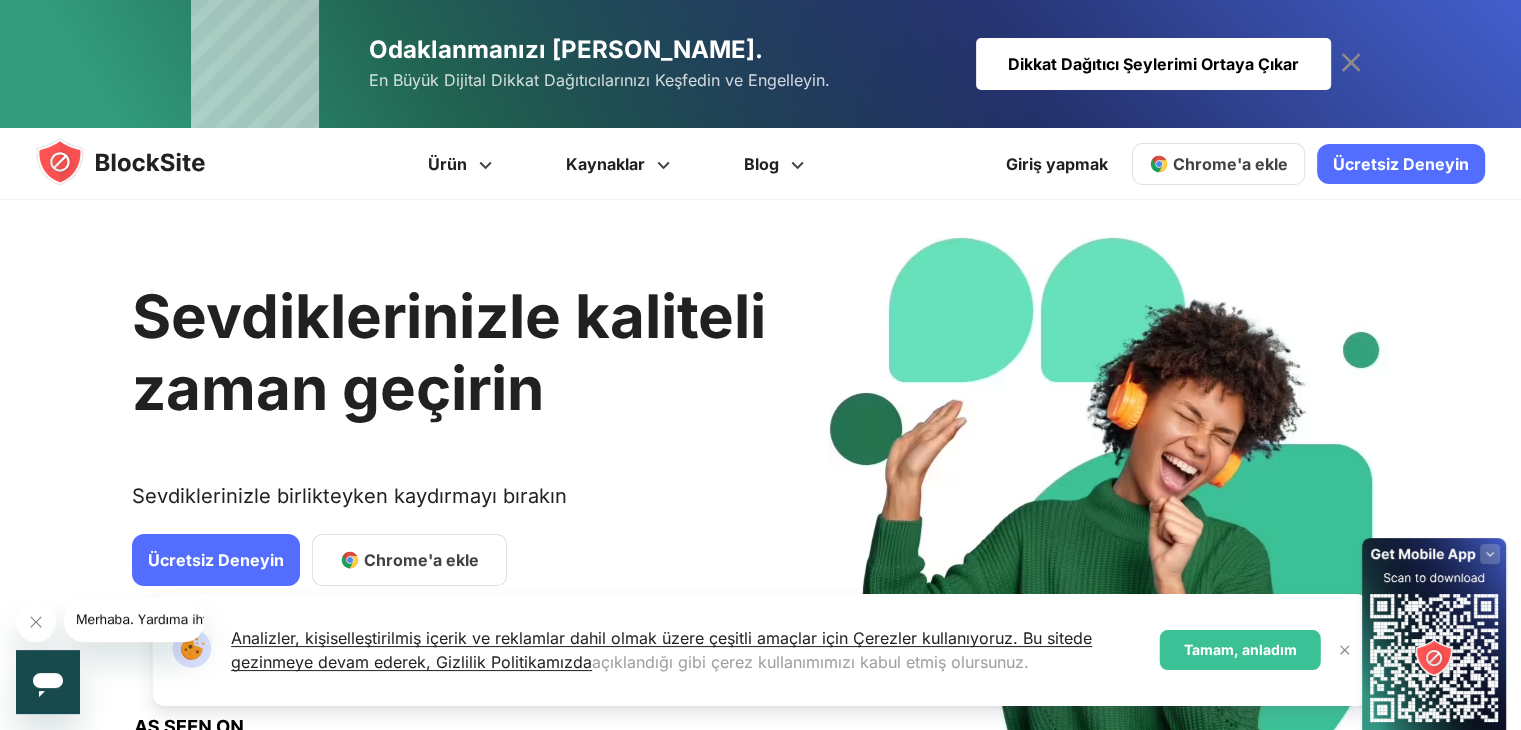 click on "Chrome'a ekle" at bounding box center (1230, 164) 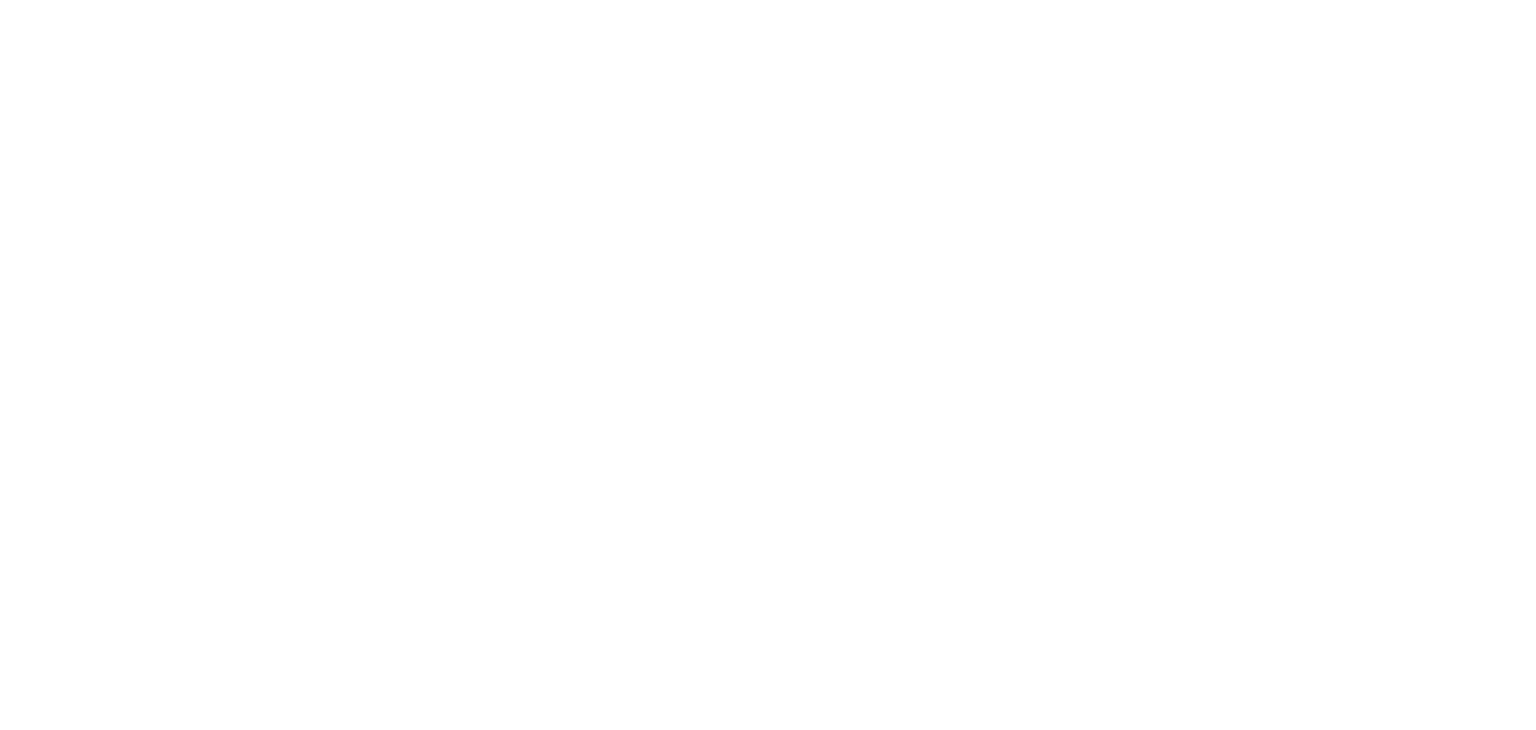 scroll, scrollTop: 0, scrollLeft: 0, axis: both 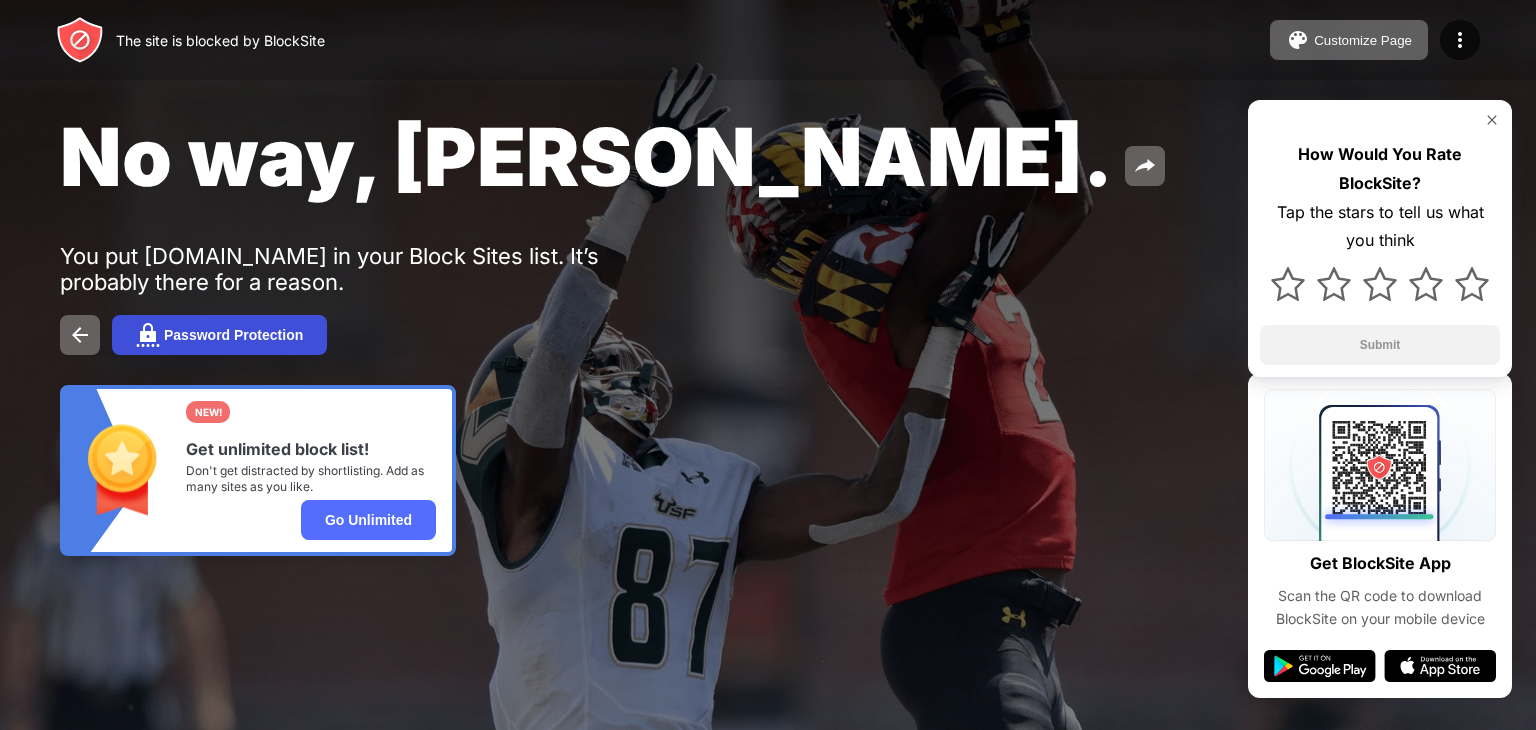 click on "Password Protection" at bounding box center (233, 335) 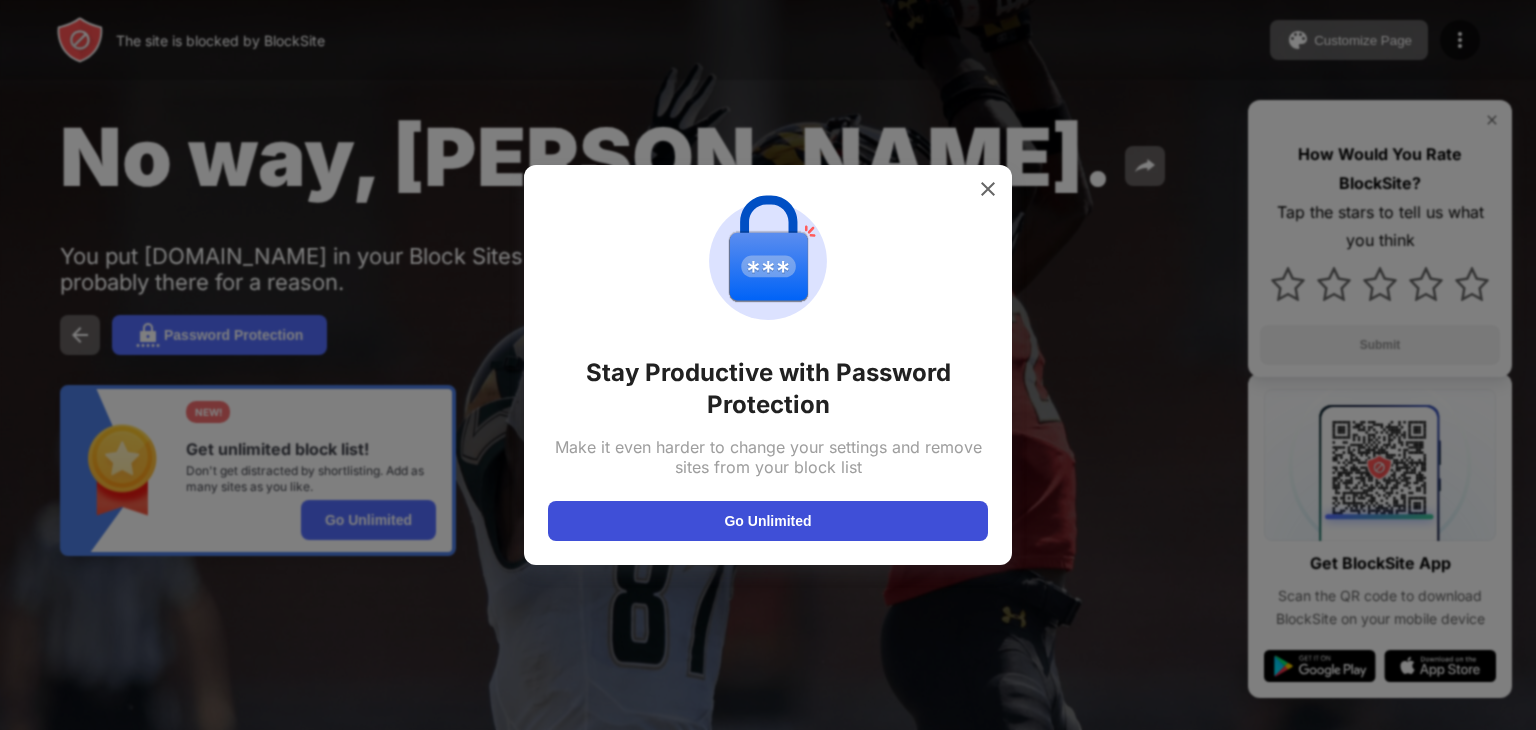 click on "Go Unlimited" at bounding box center (768, 521) 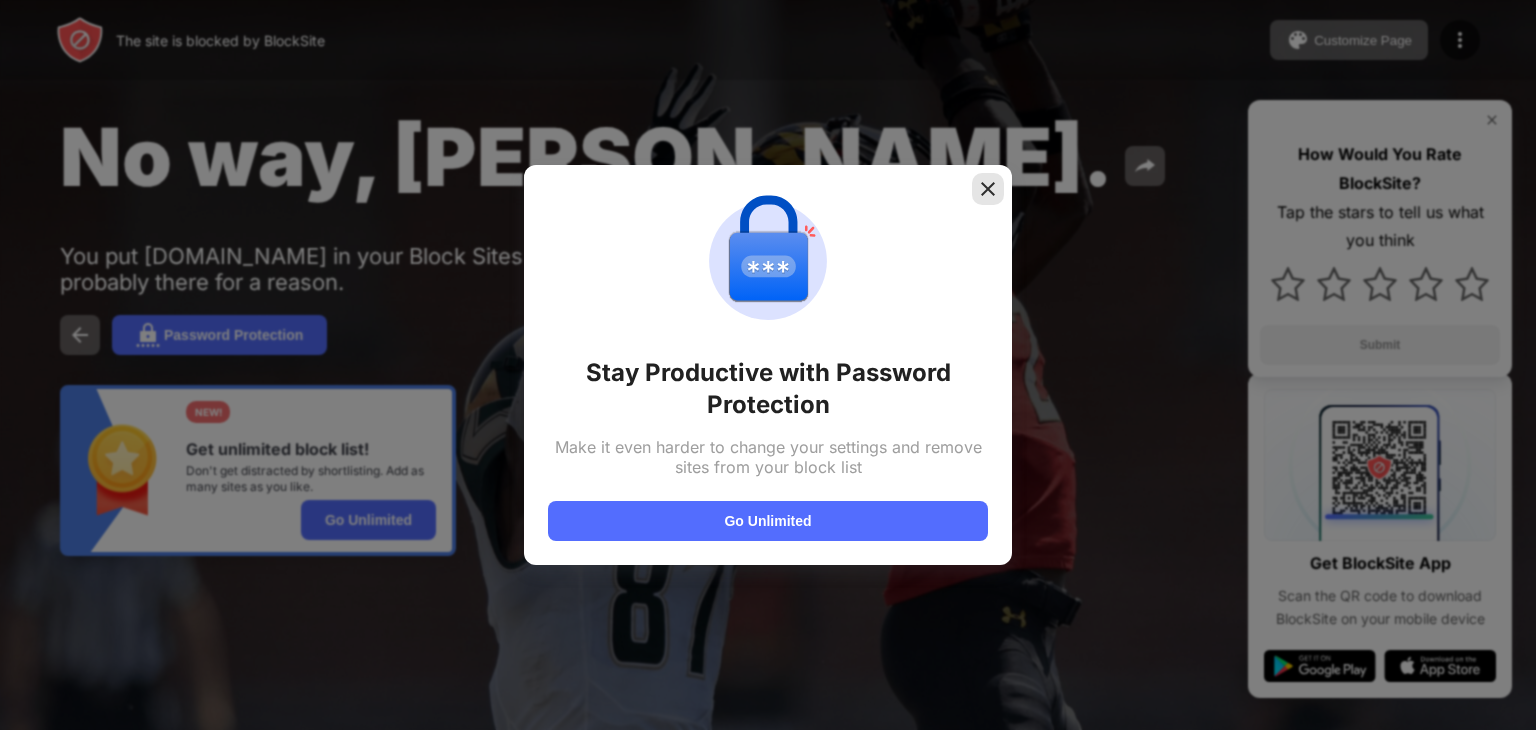 click at bounding box center (988, 189) 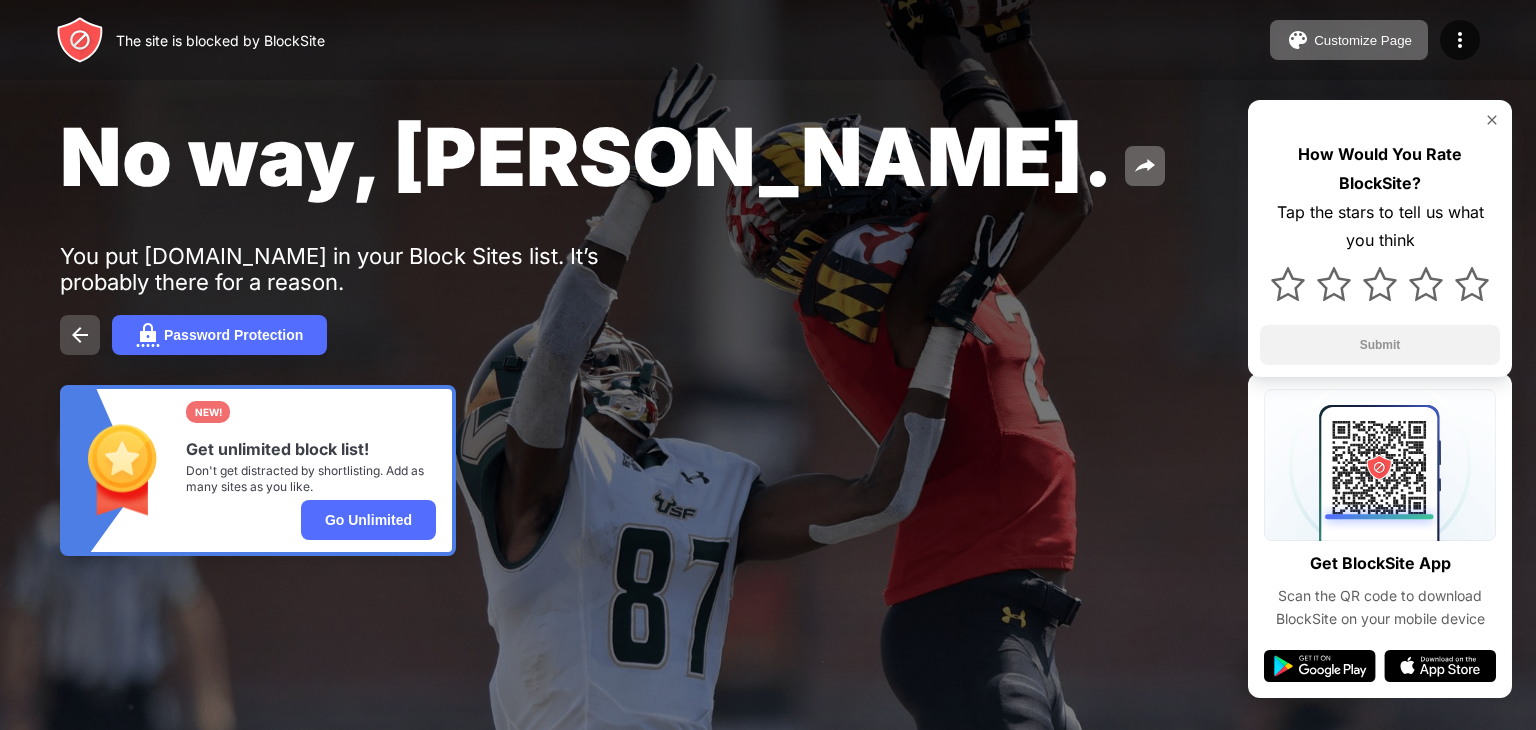 click at bounding box center [80, 335] 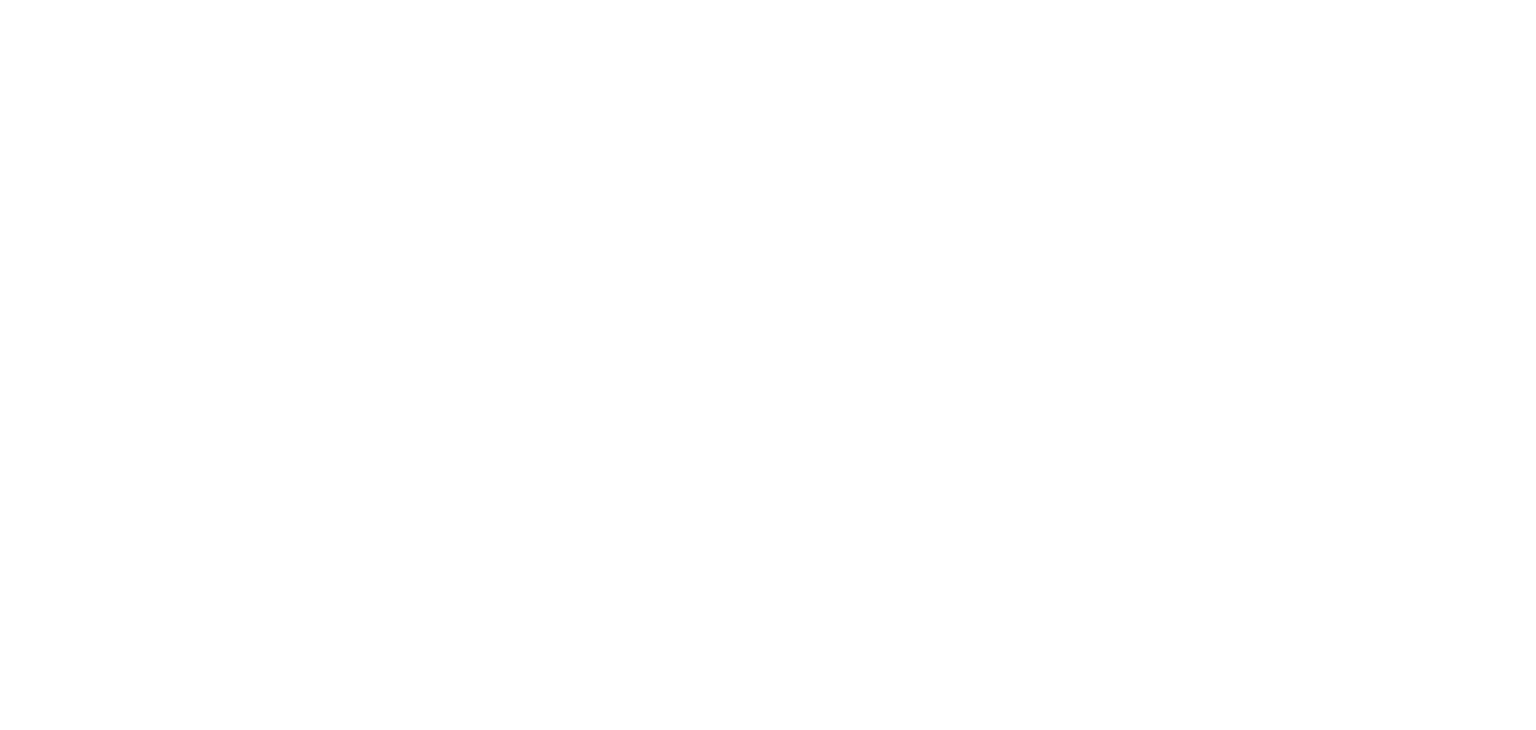 scroll, scrollTop: 0, scrollLeft: 0, axis: both 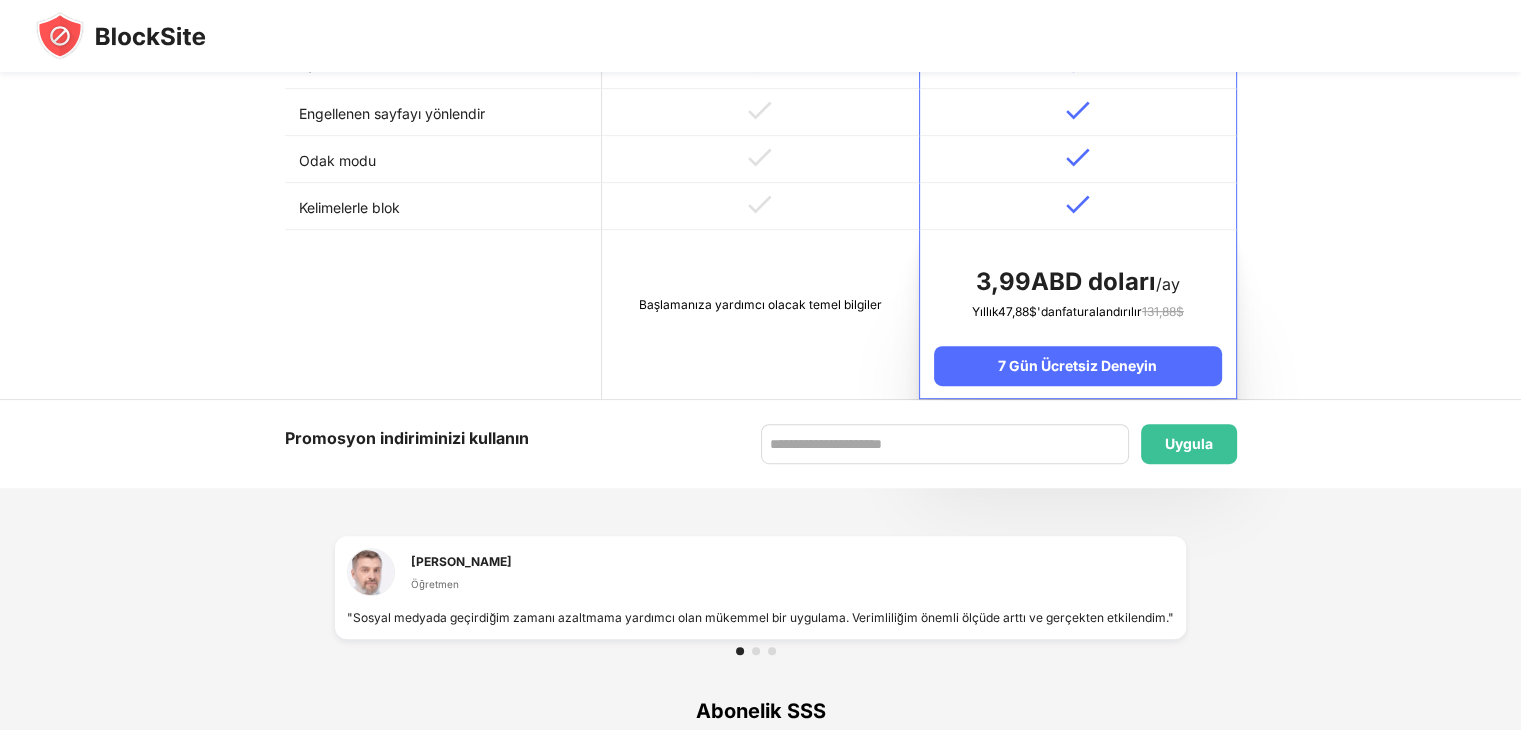 click on "Başlamanıza yardımcı olacak temel bilgiler" at bounding box center (760, 304) 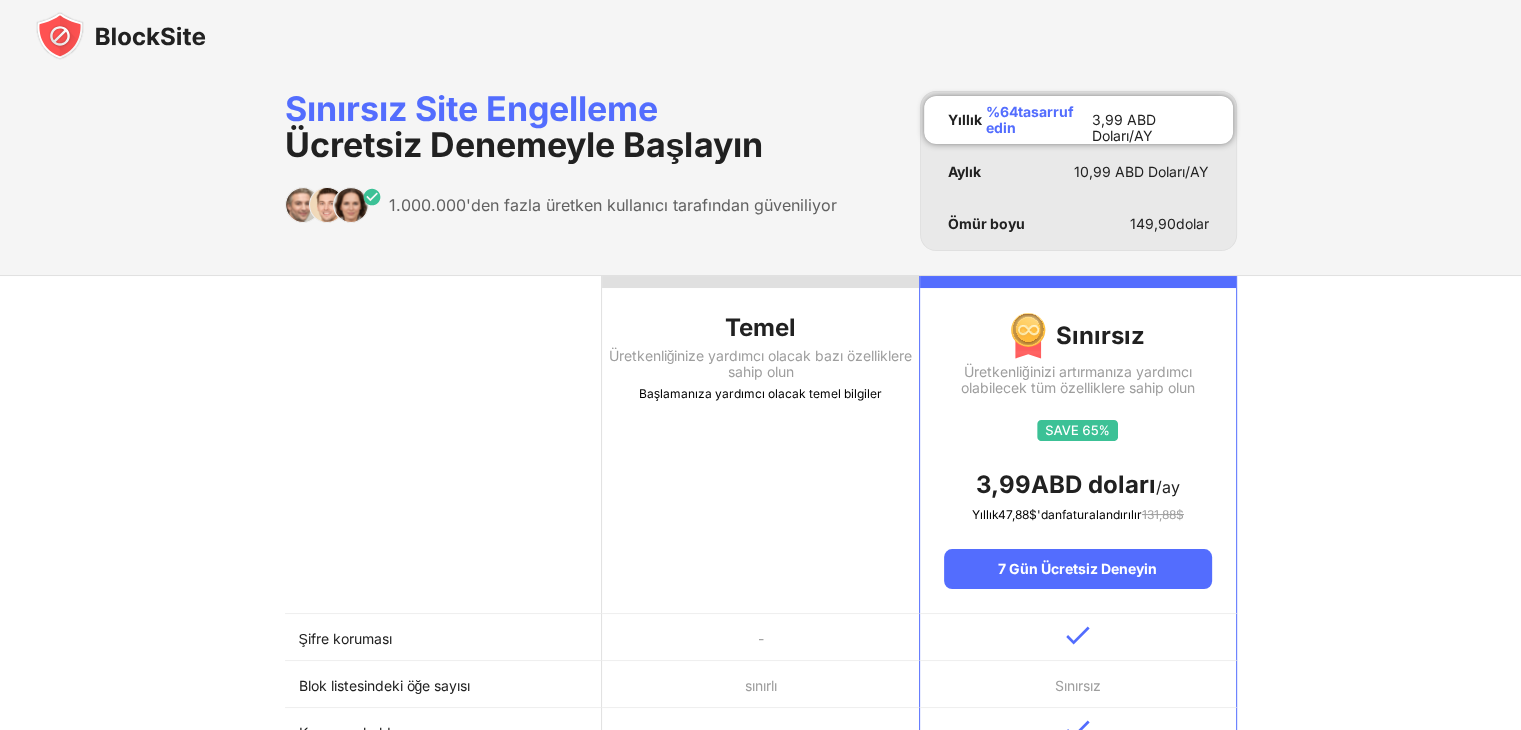 scroll, scrollTop: 0, scrollLeft: 0, axis: both 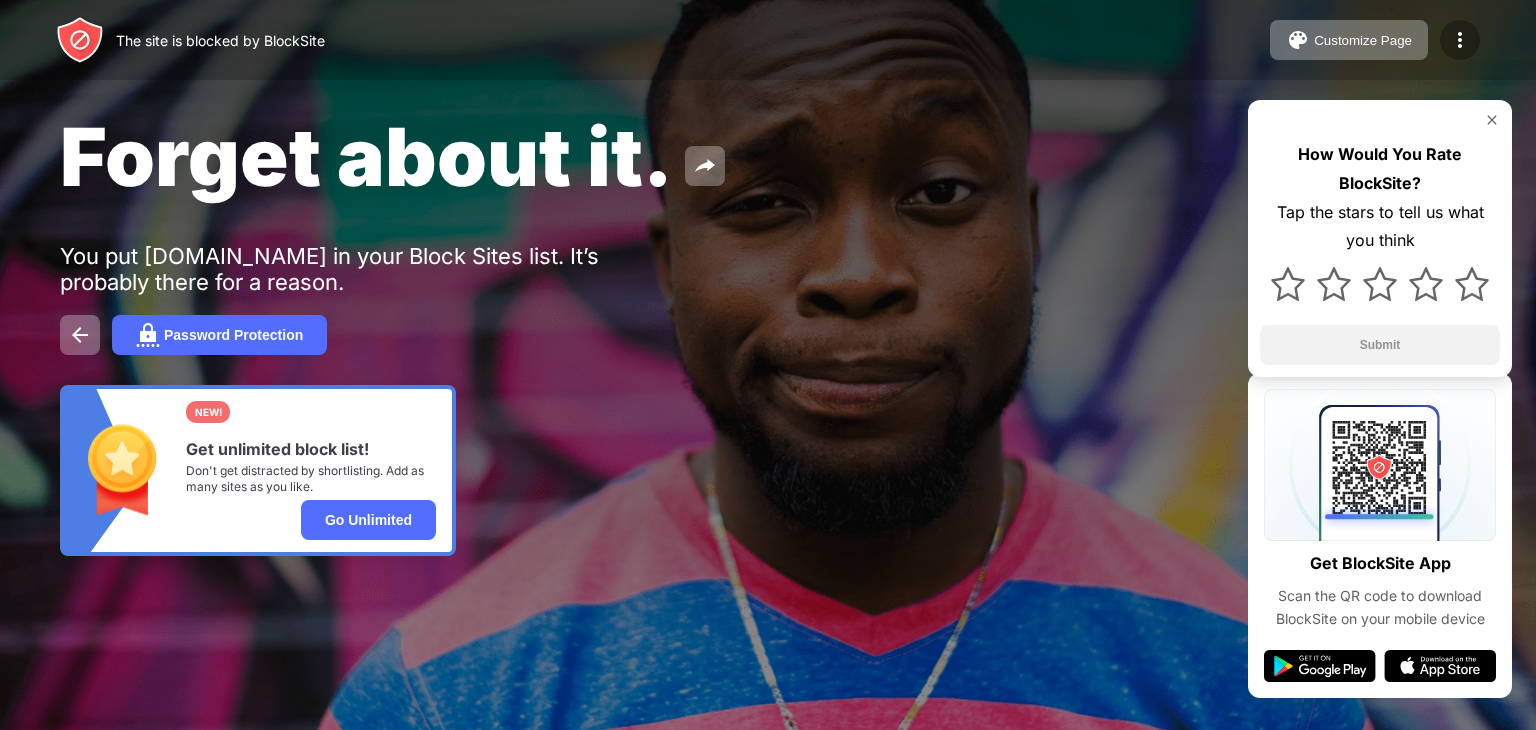 click at bounding box center (1460, 40) 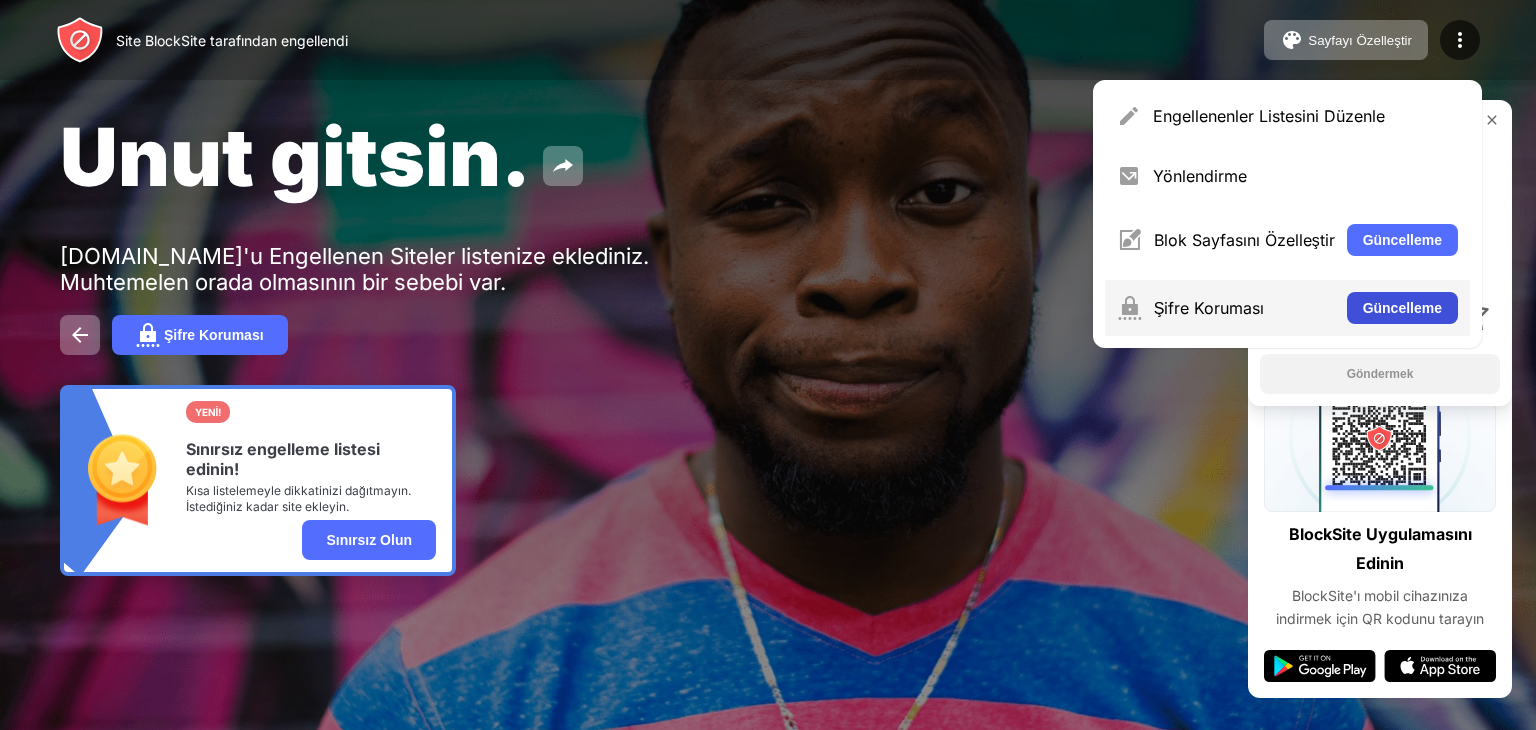click on "Güncelleme" at bounding box center (1402, 308) 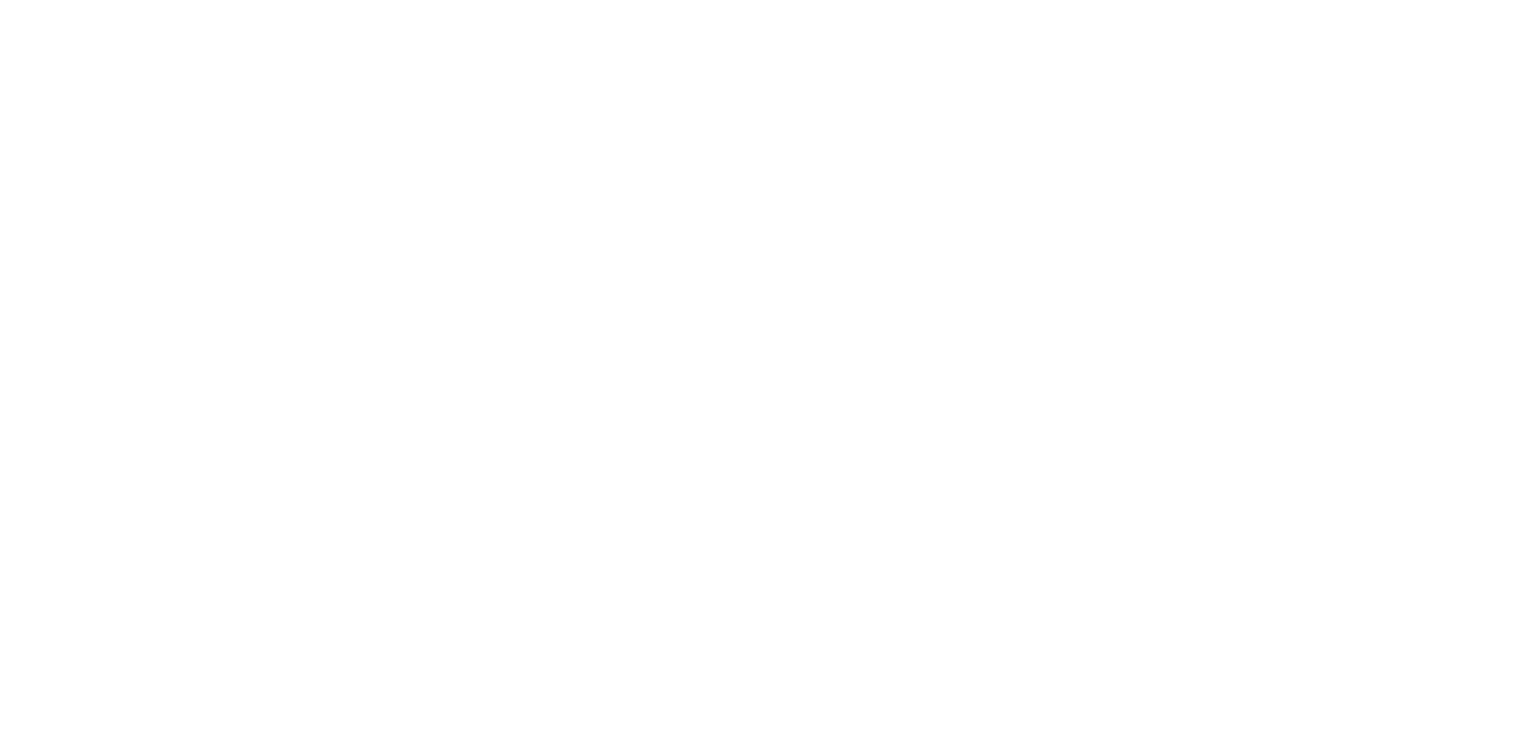 scroll, scrollTop: 0, scrollLeft: 0, axis: both 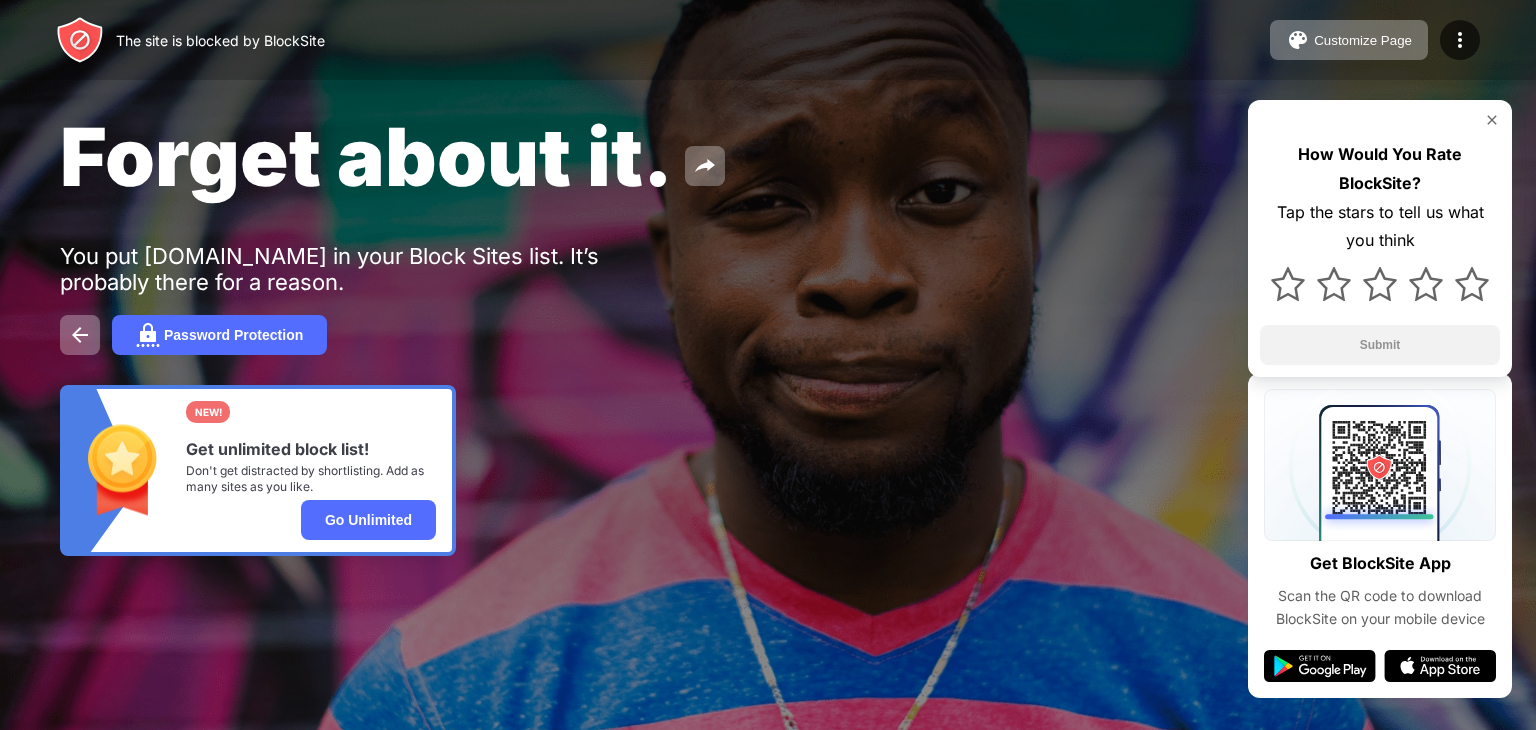 click on "You put youtube.com in your Block Sites list. It’s probably there for a reason." at bounding box center [369, 269] 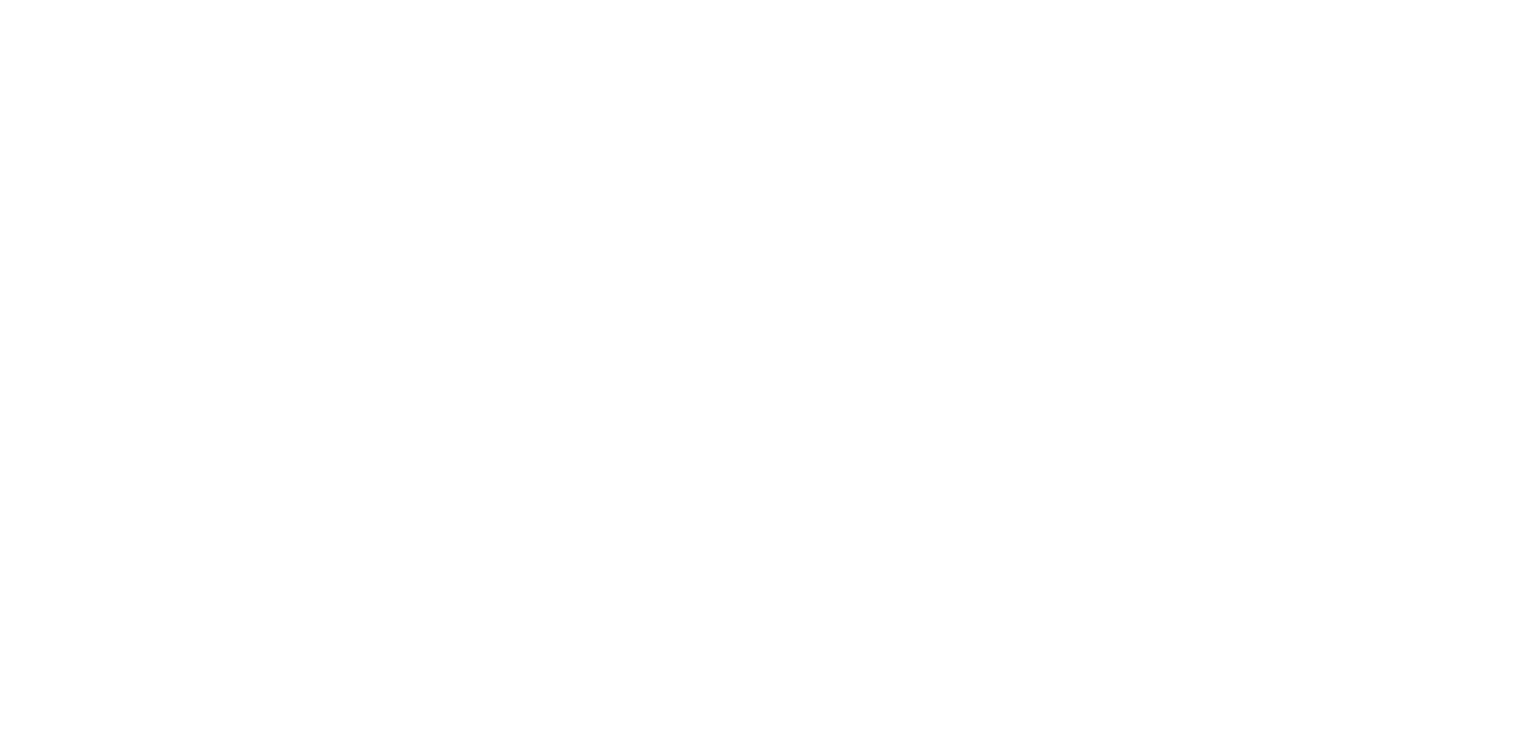scroll, scrollTop: 0, scrollLeft: 0, axis: both 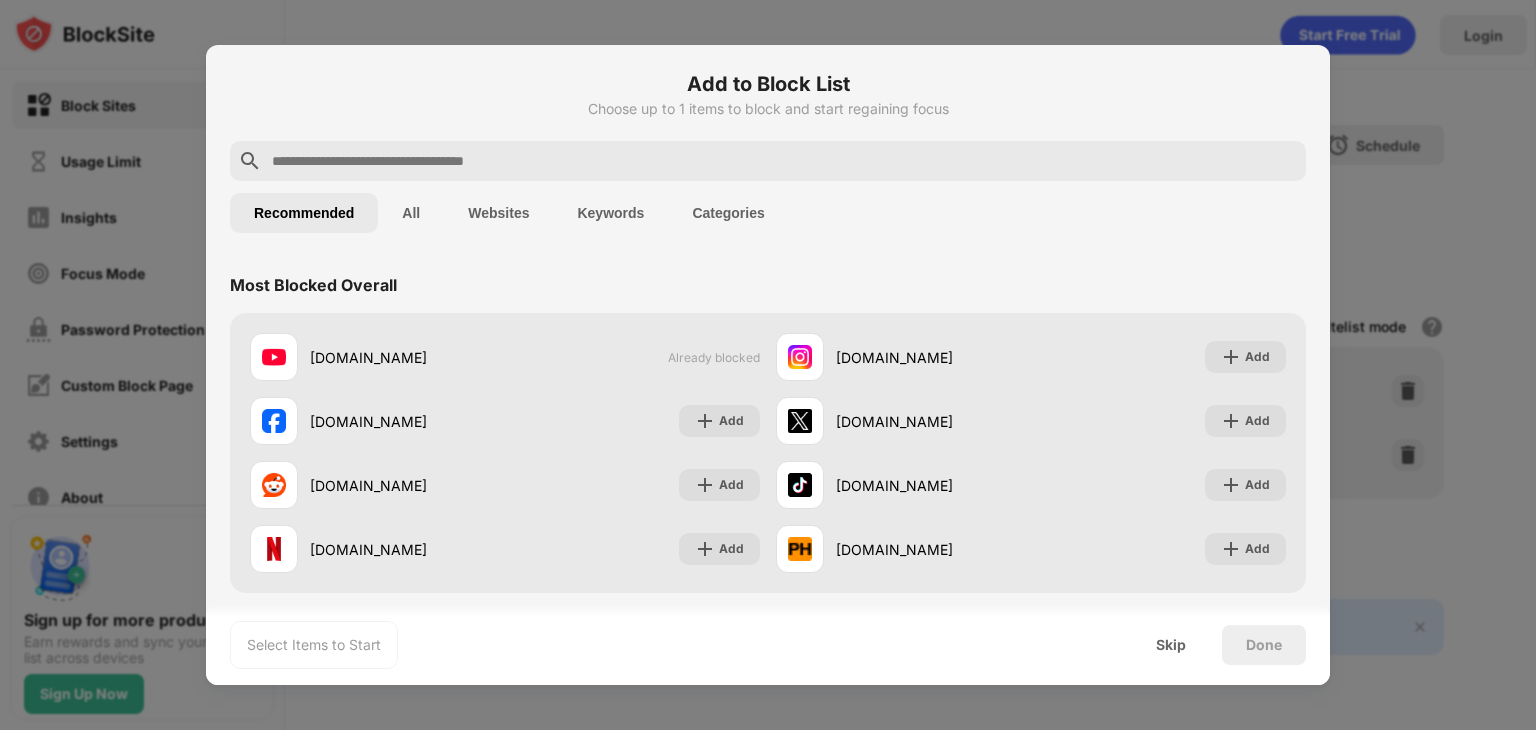 click at bounding box center (768, 365) 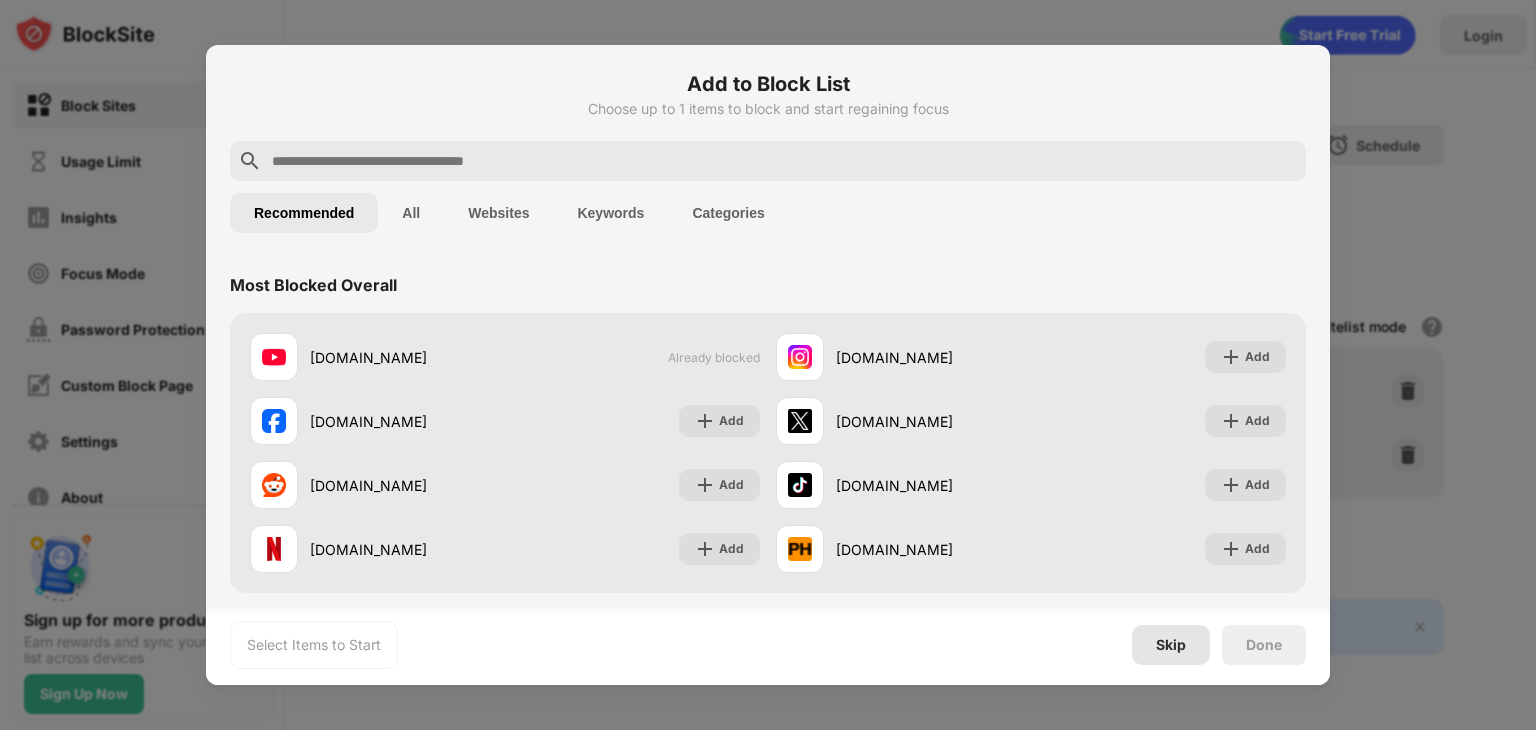 click on "Skip" at bounding box center (1171, 645) 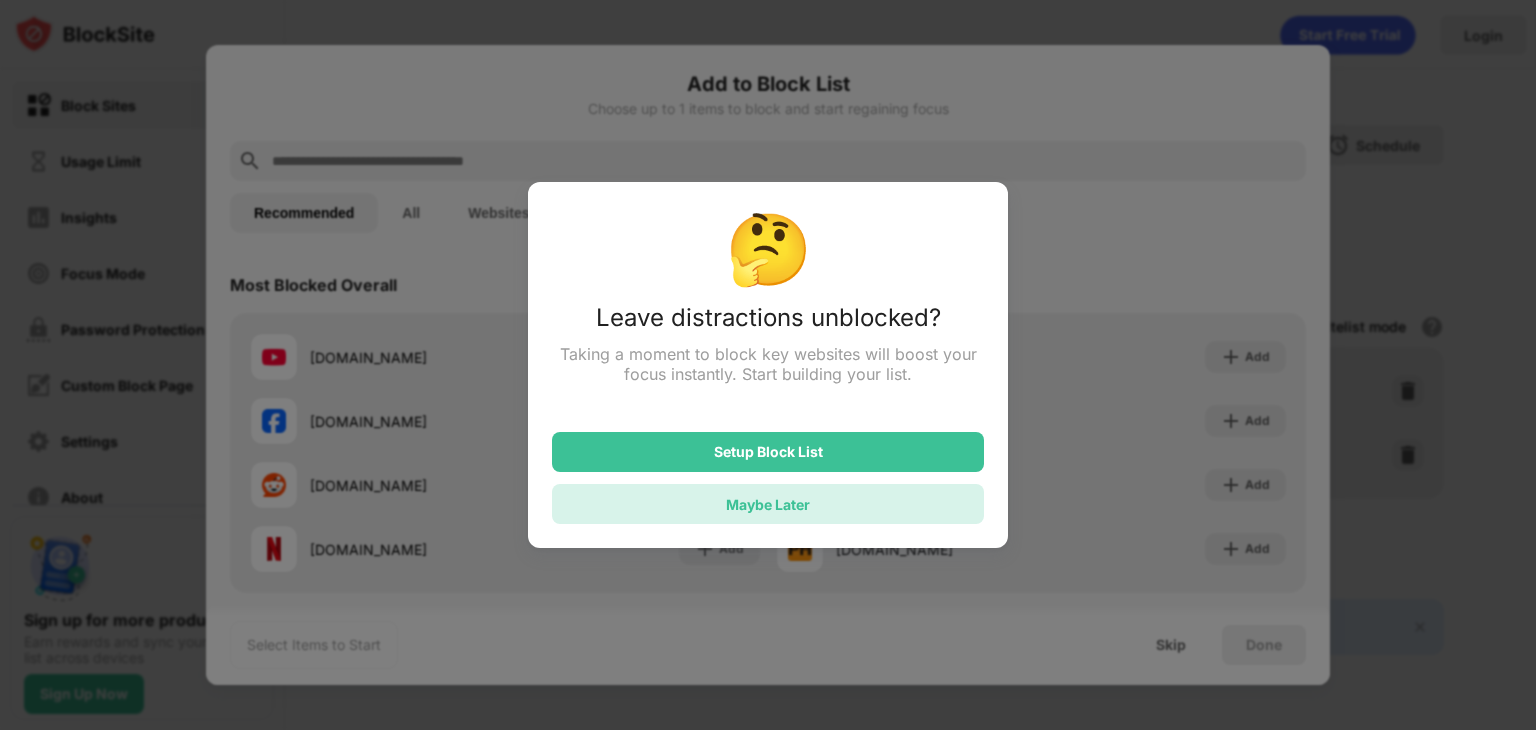 click on "Maybe Later" at bounding box center [768, 504] 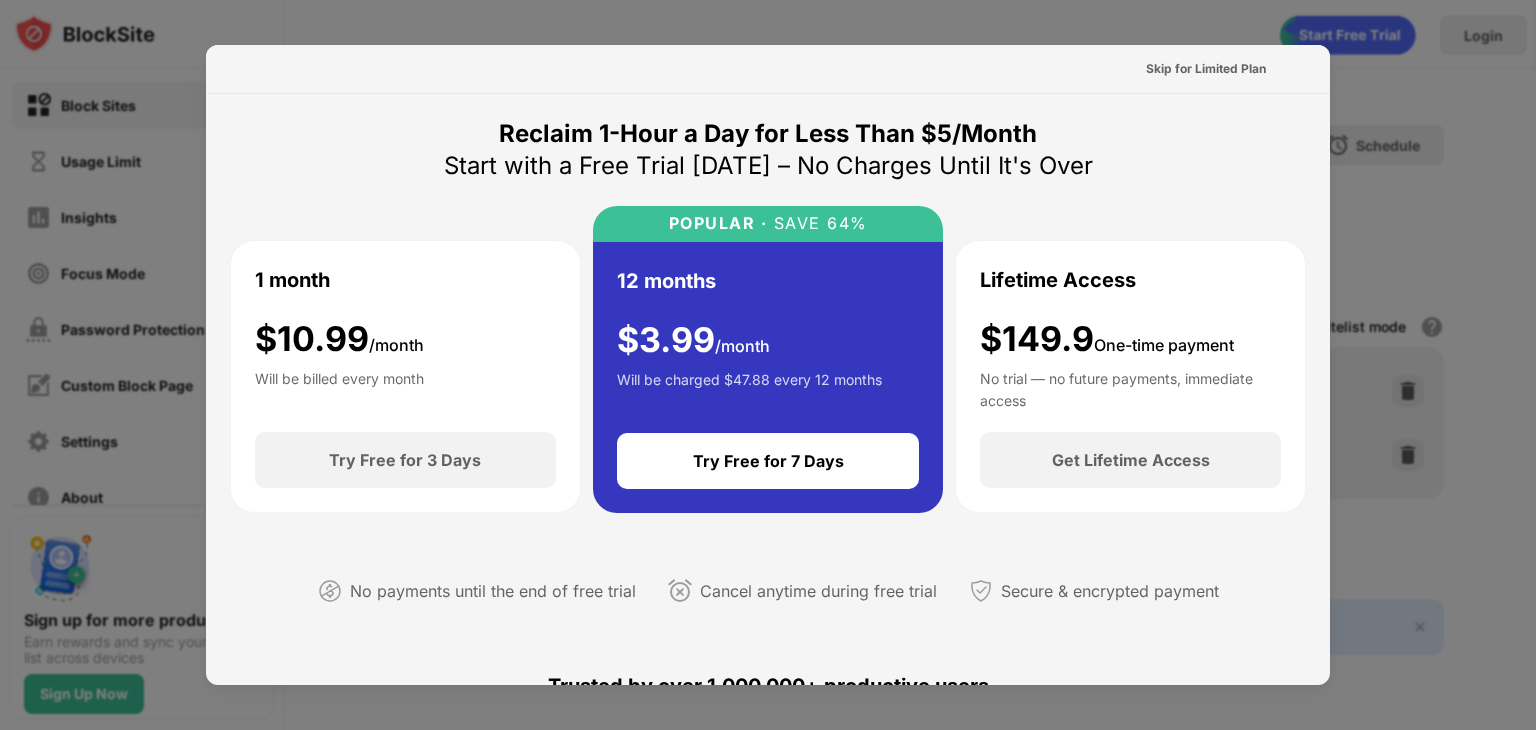 click at bounding box center [768, 365] 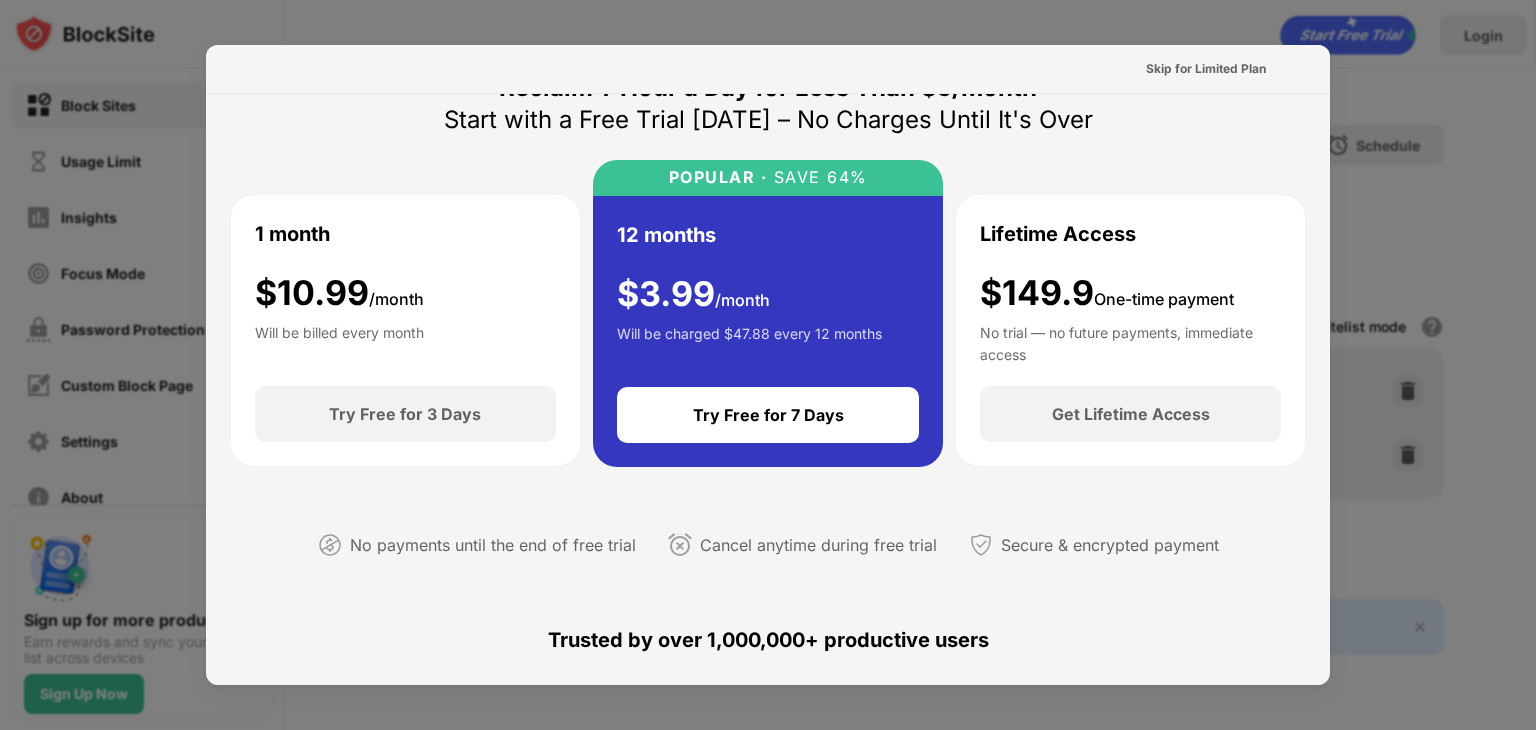 scroll, scrollTop: 0, scrollLeft: 0, axis: both 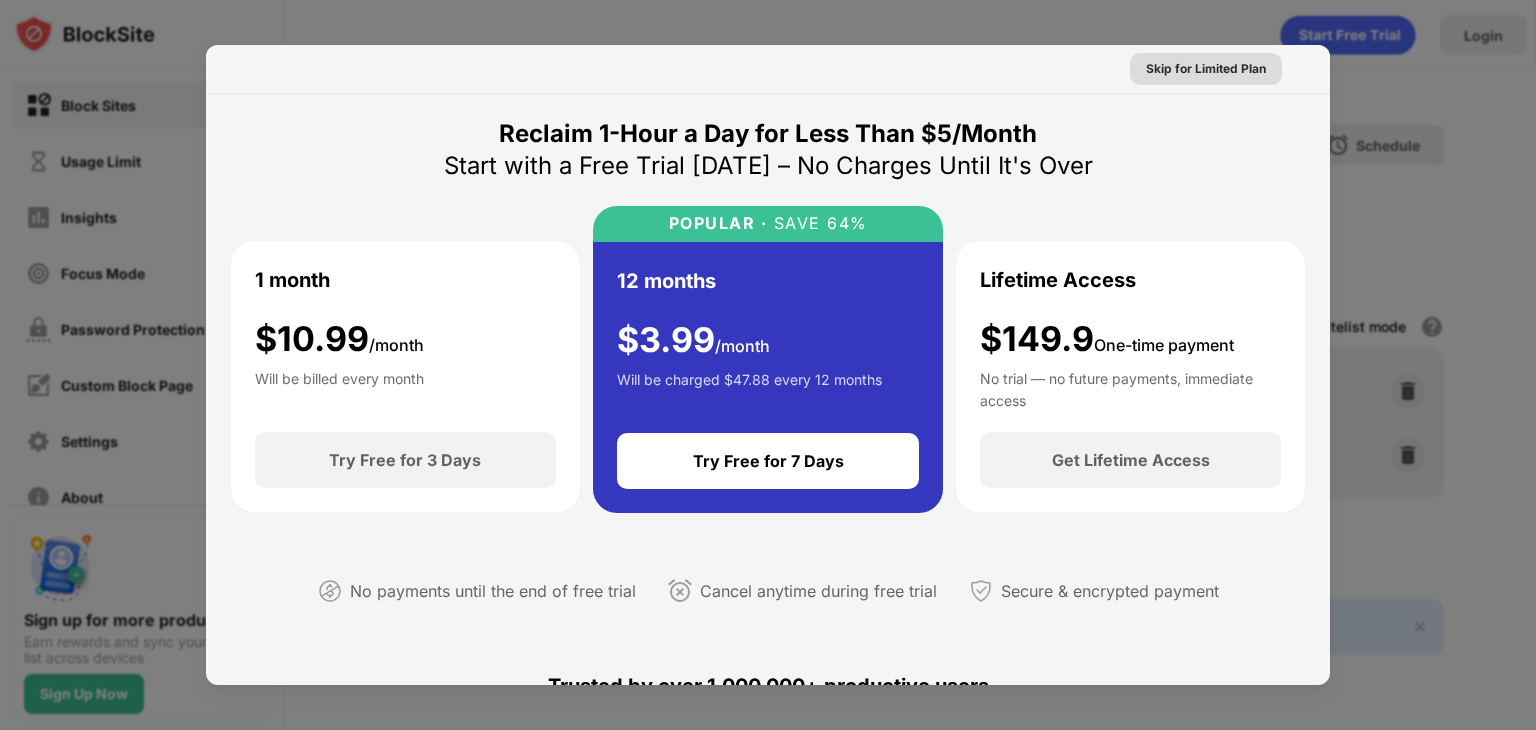 click on "Skip for Limited Plan" at bounding box center (1206, 69) 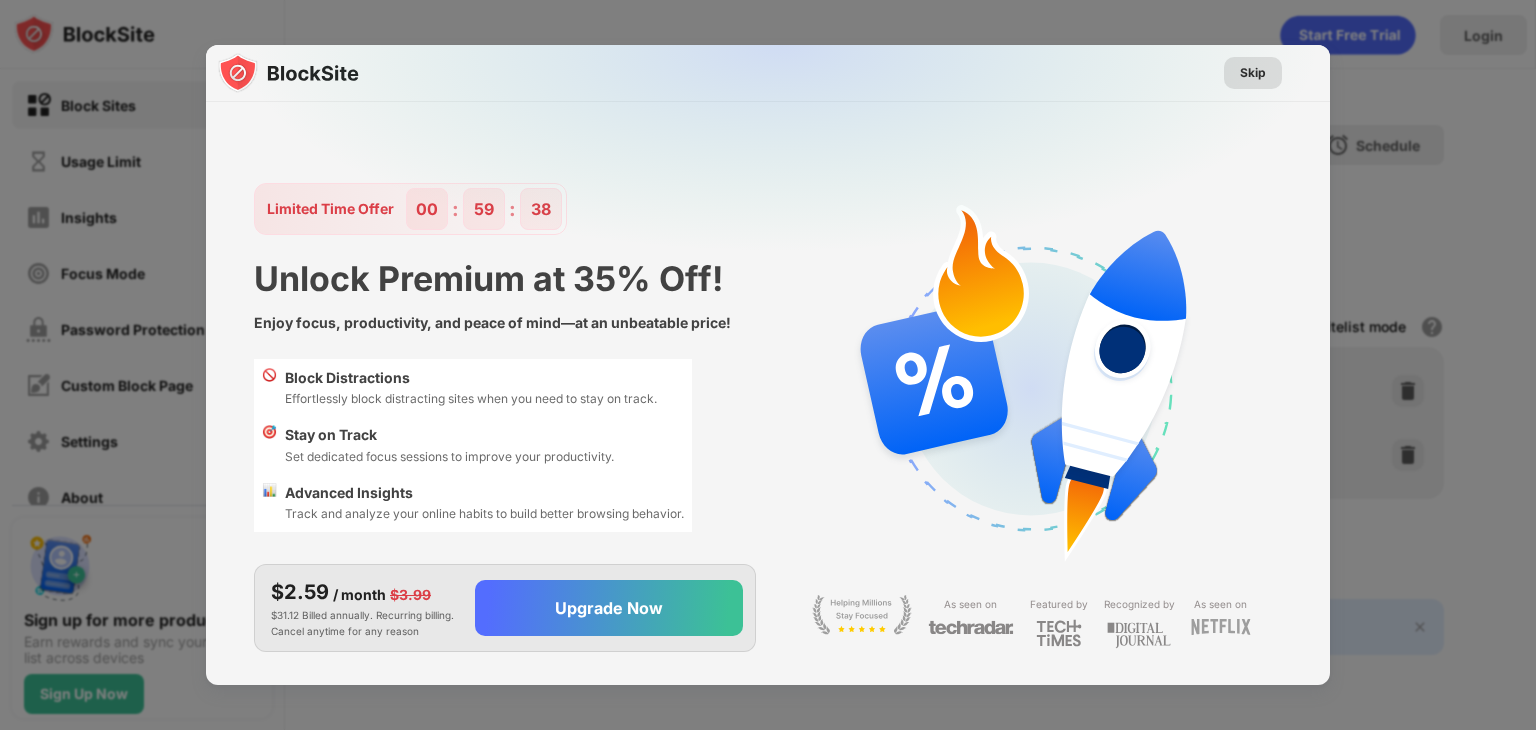 click on "Skip" at bounding box center [1253, 73] 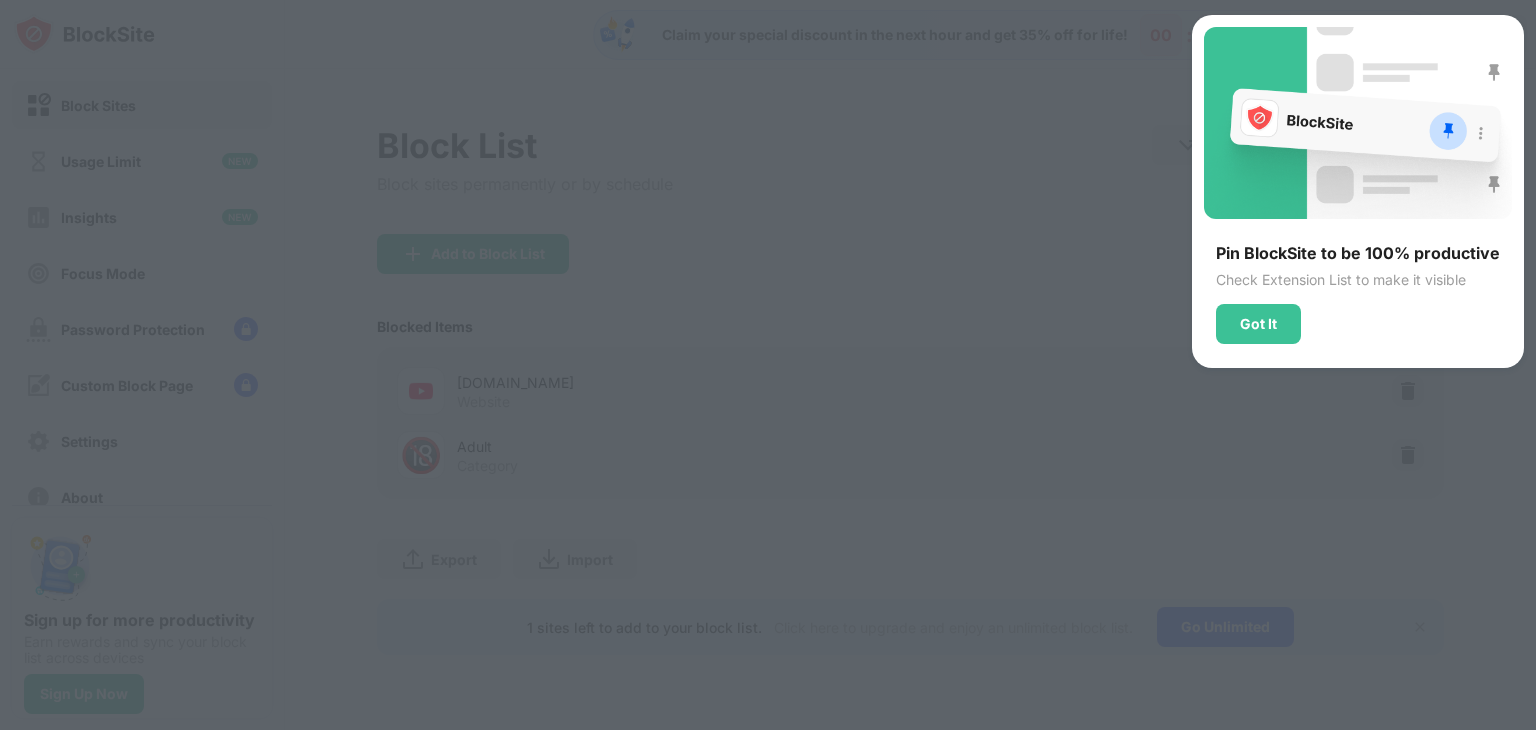 click at bounding box center [768, 365] 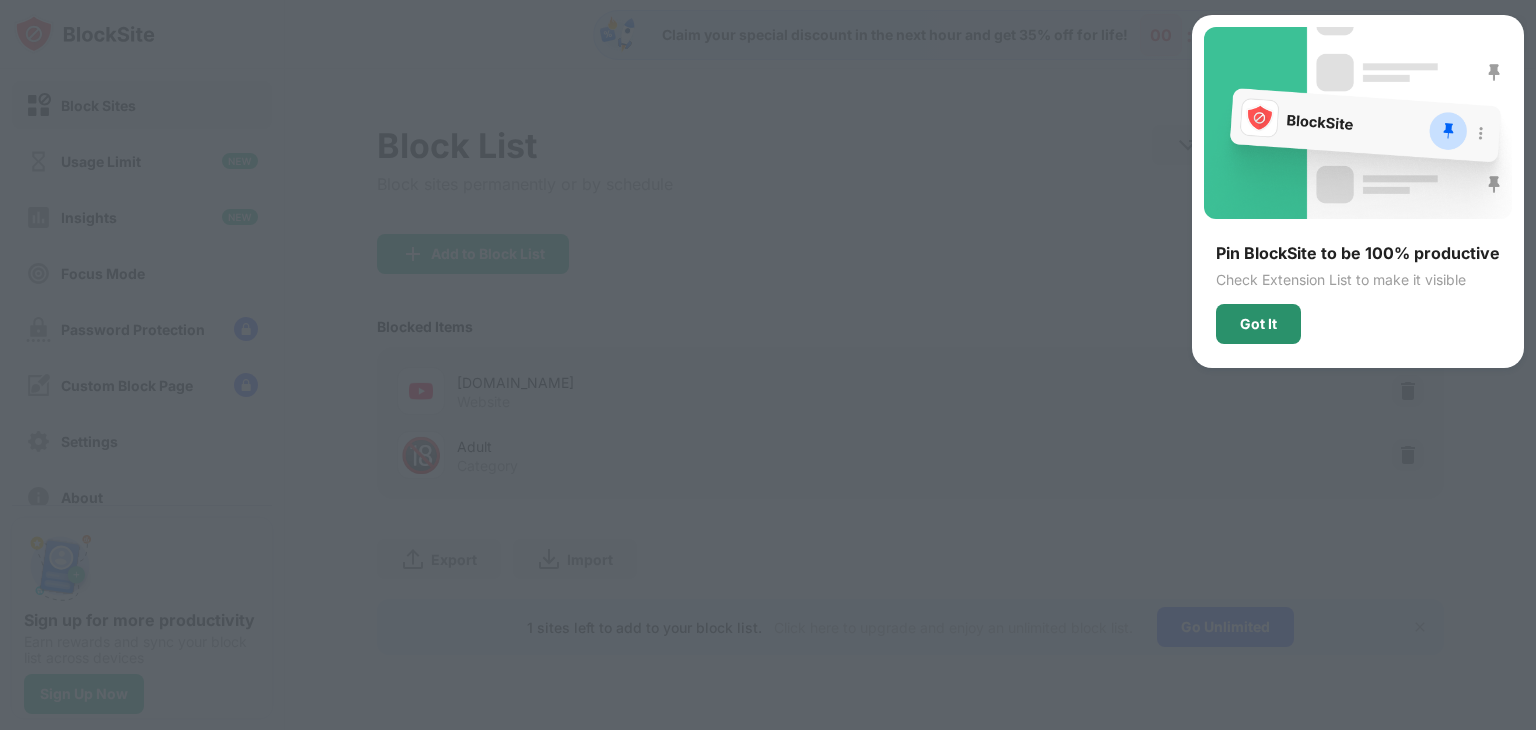 click on "Got It" at bounding box center [1258, 324] 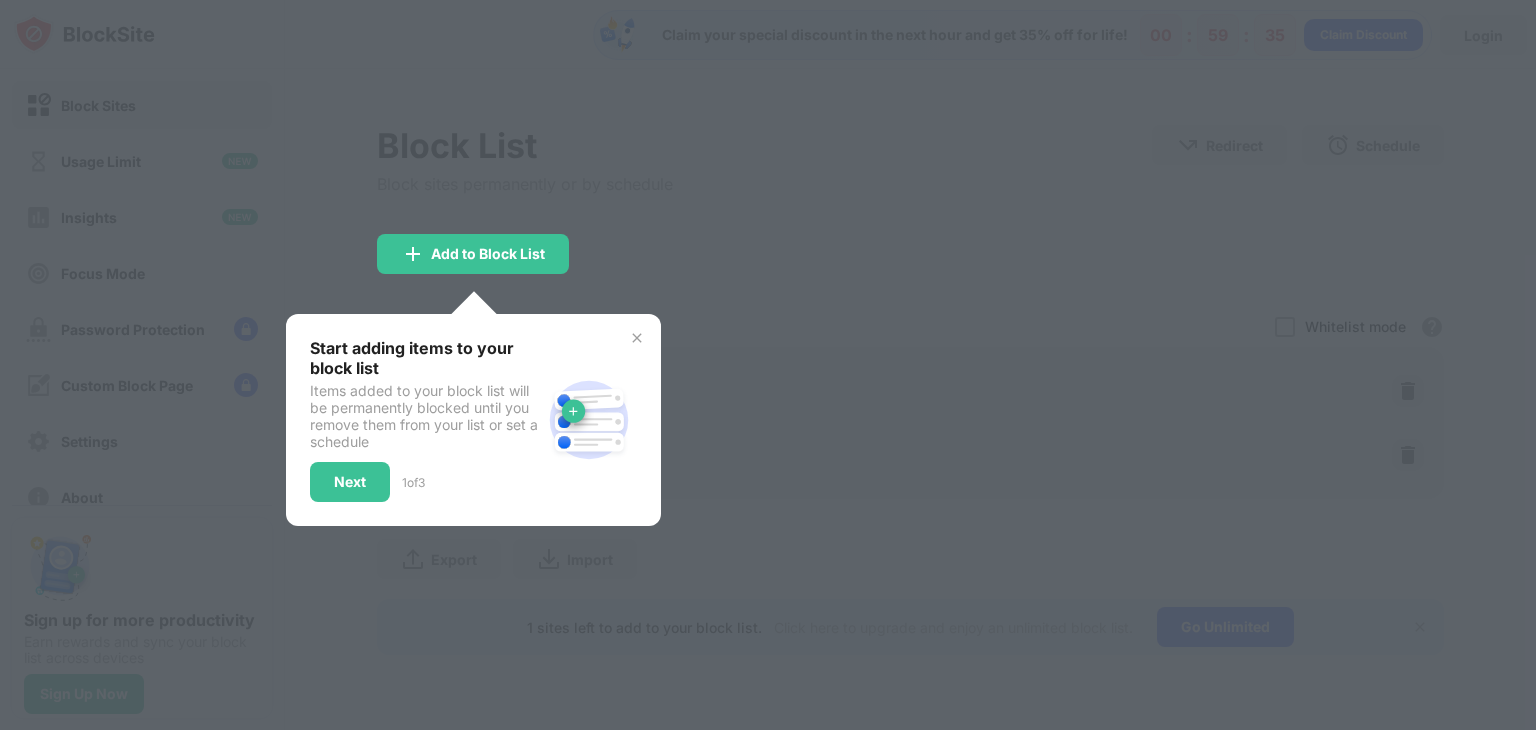 click at bounding box center (768, 365) 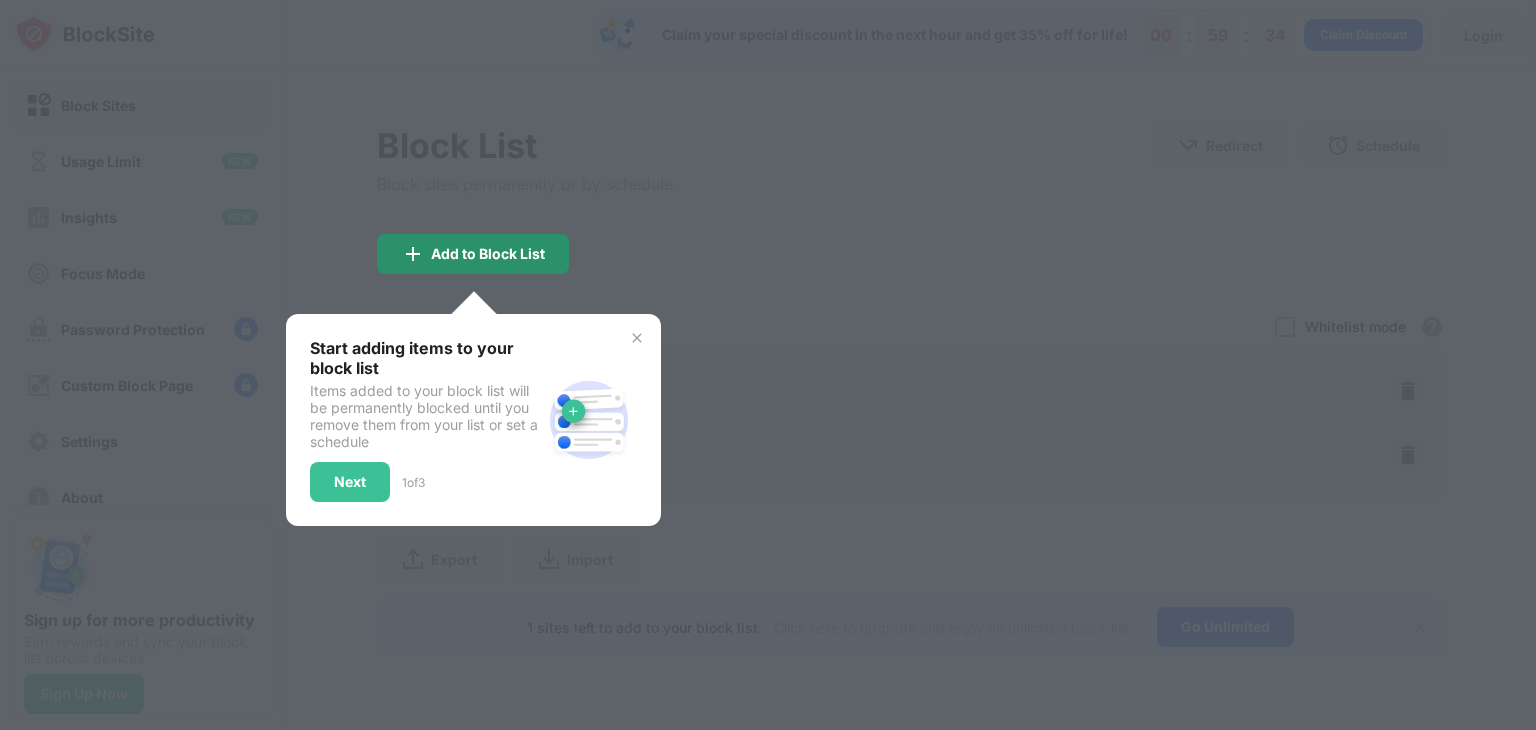 click on "Add to Block List" at bounding box center (488, 254) 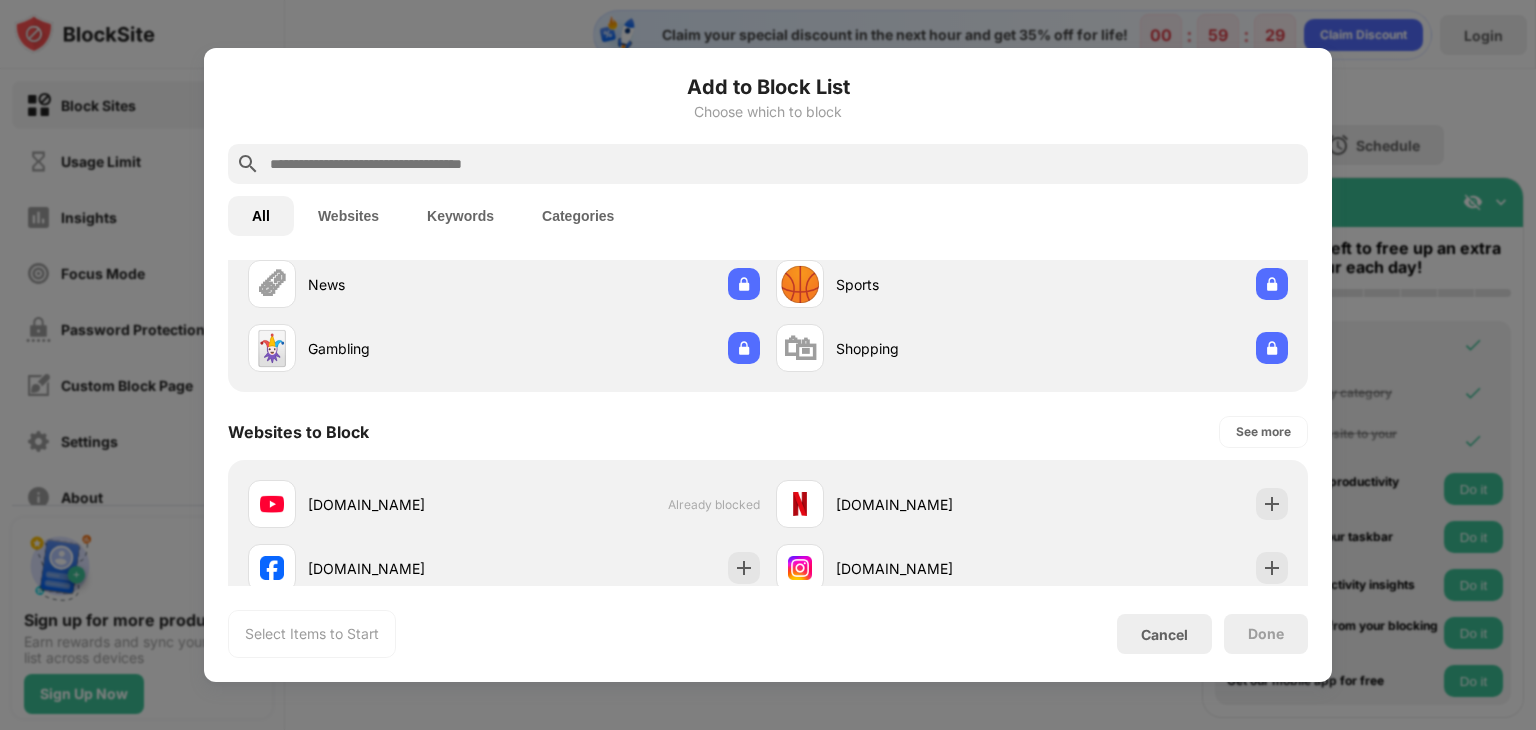 scroll, scrollTop: 200, scrollLeft: 0, axis: vertical 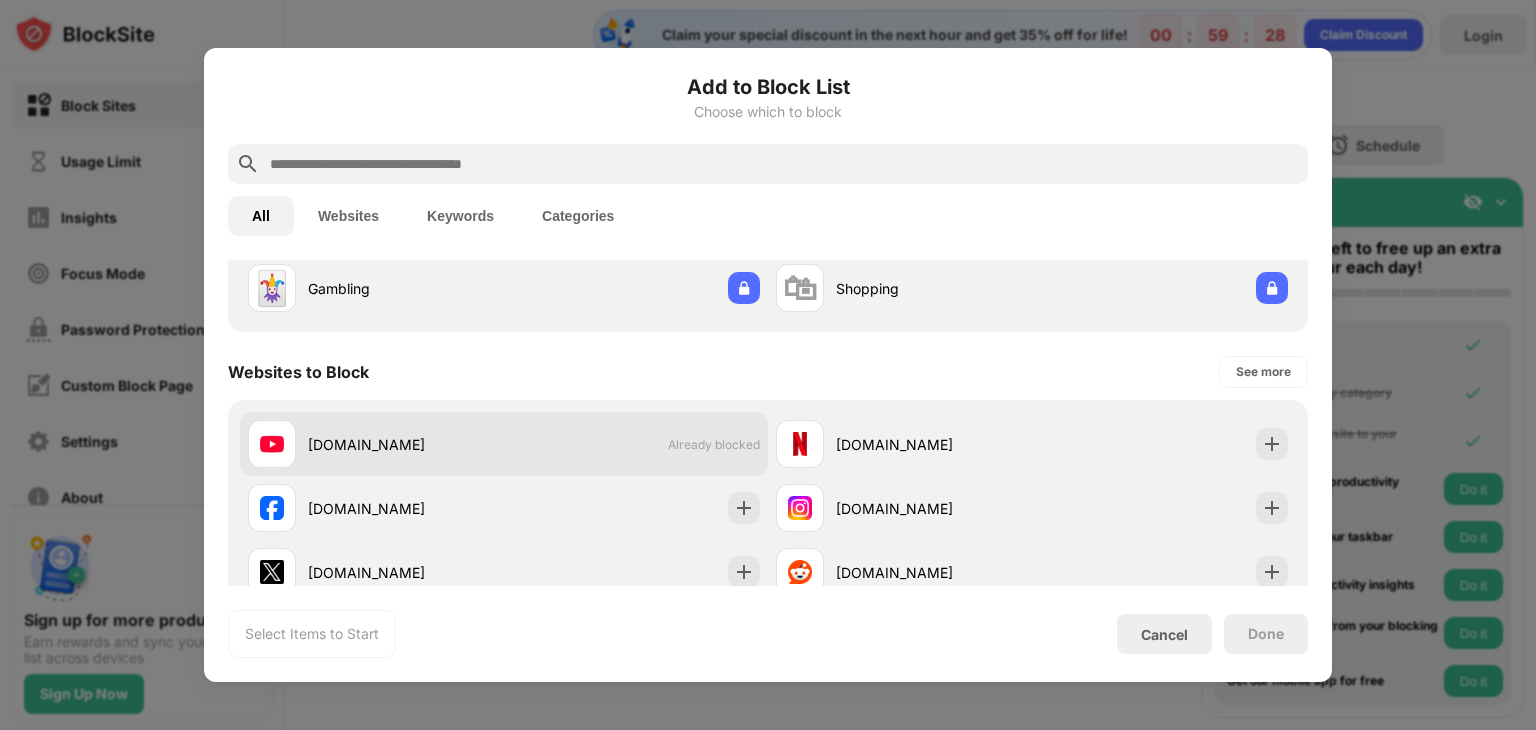 click on "youtube.com" at bounding box center [406, 444] 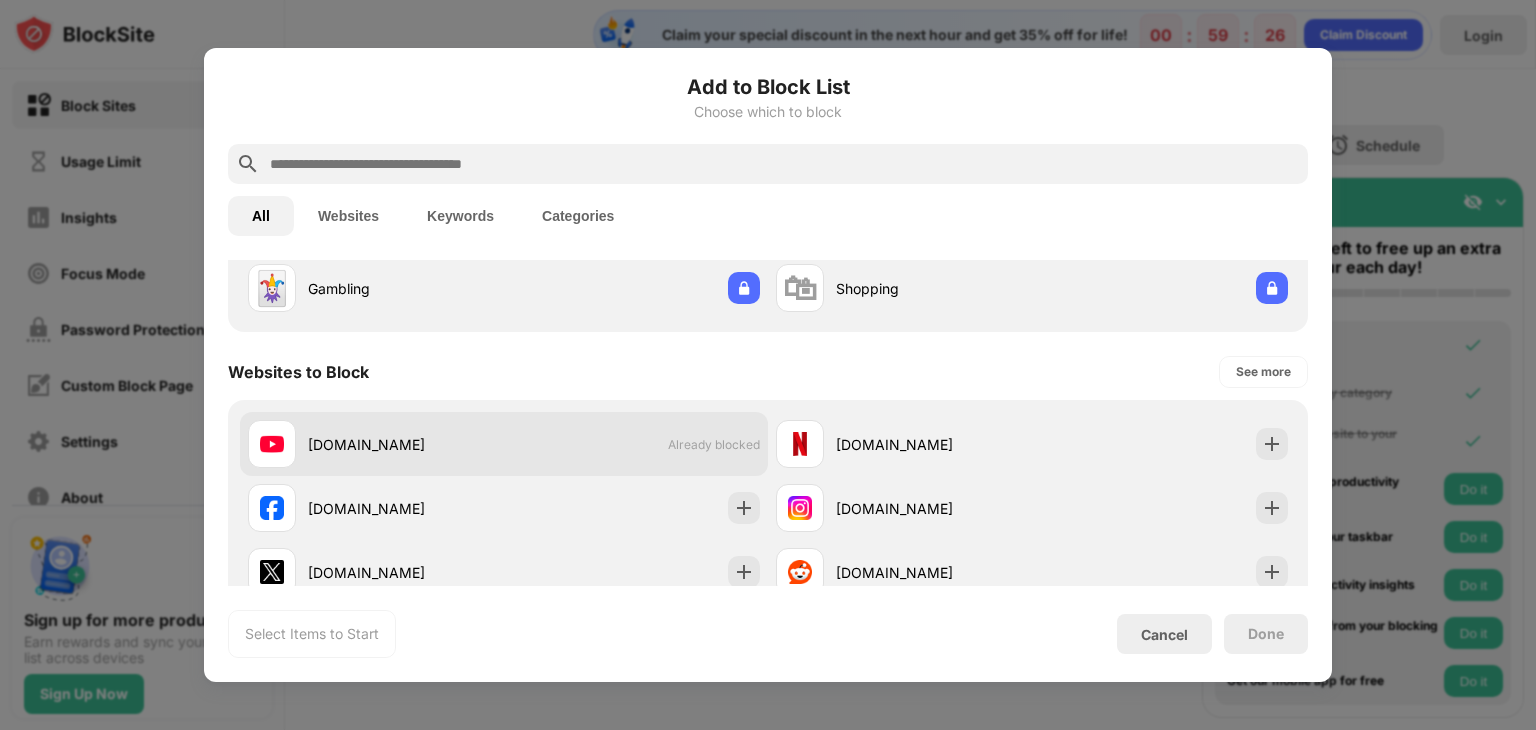 click on "youtube.com" at bounding box center [406, 444] 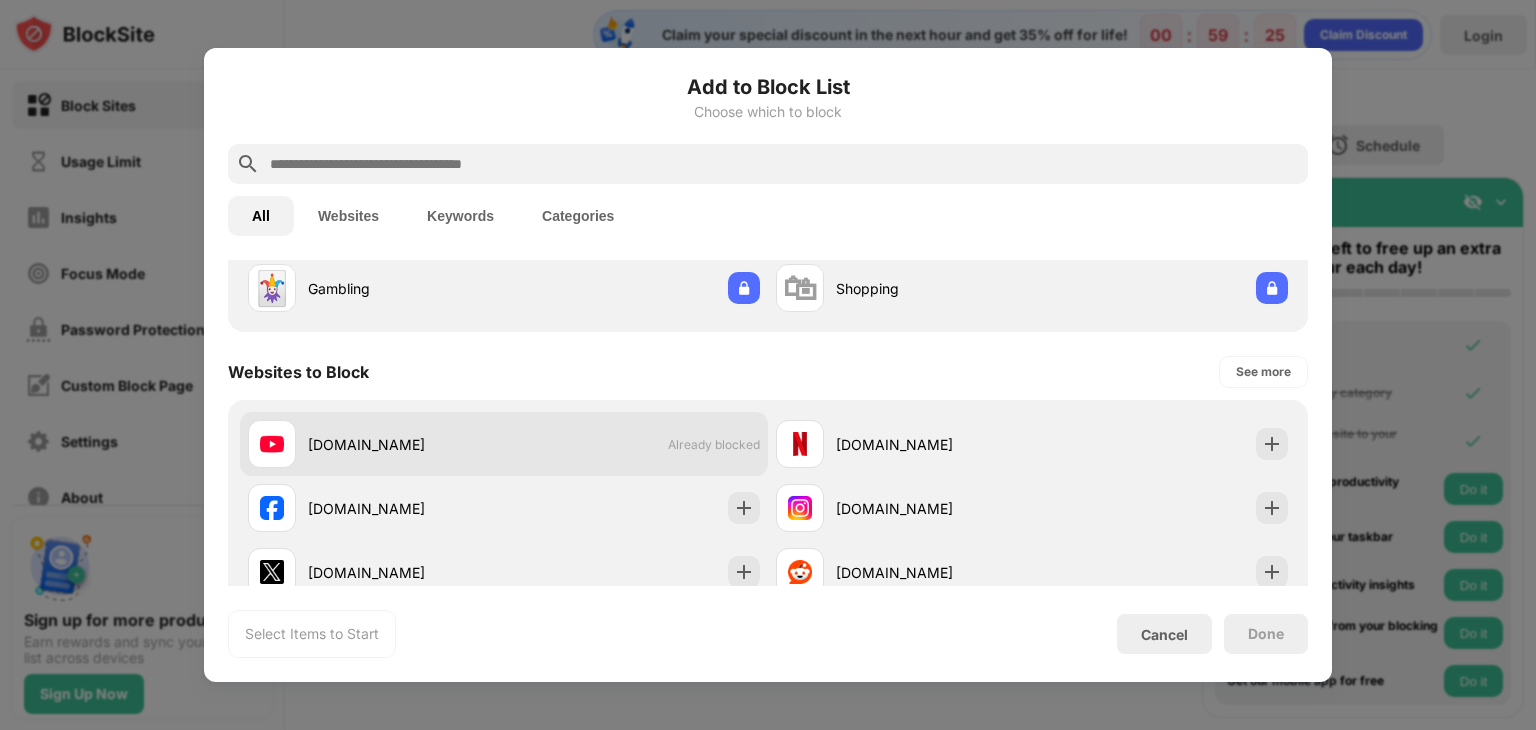 click on "youtube.com" at bounding box center [406, 444] 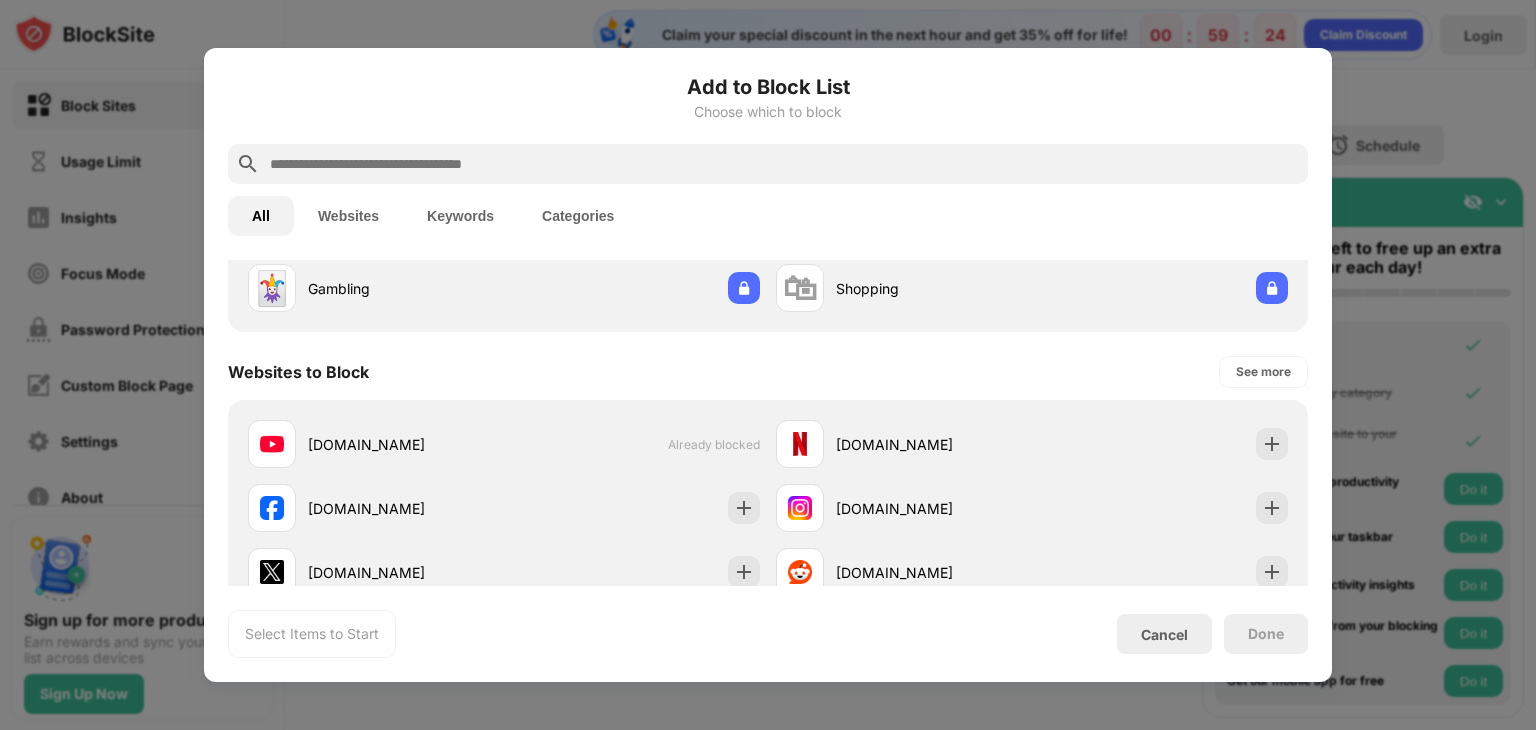 click at bounding box center [768, 365] 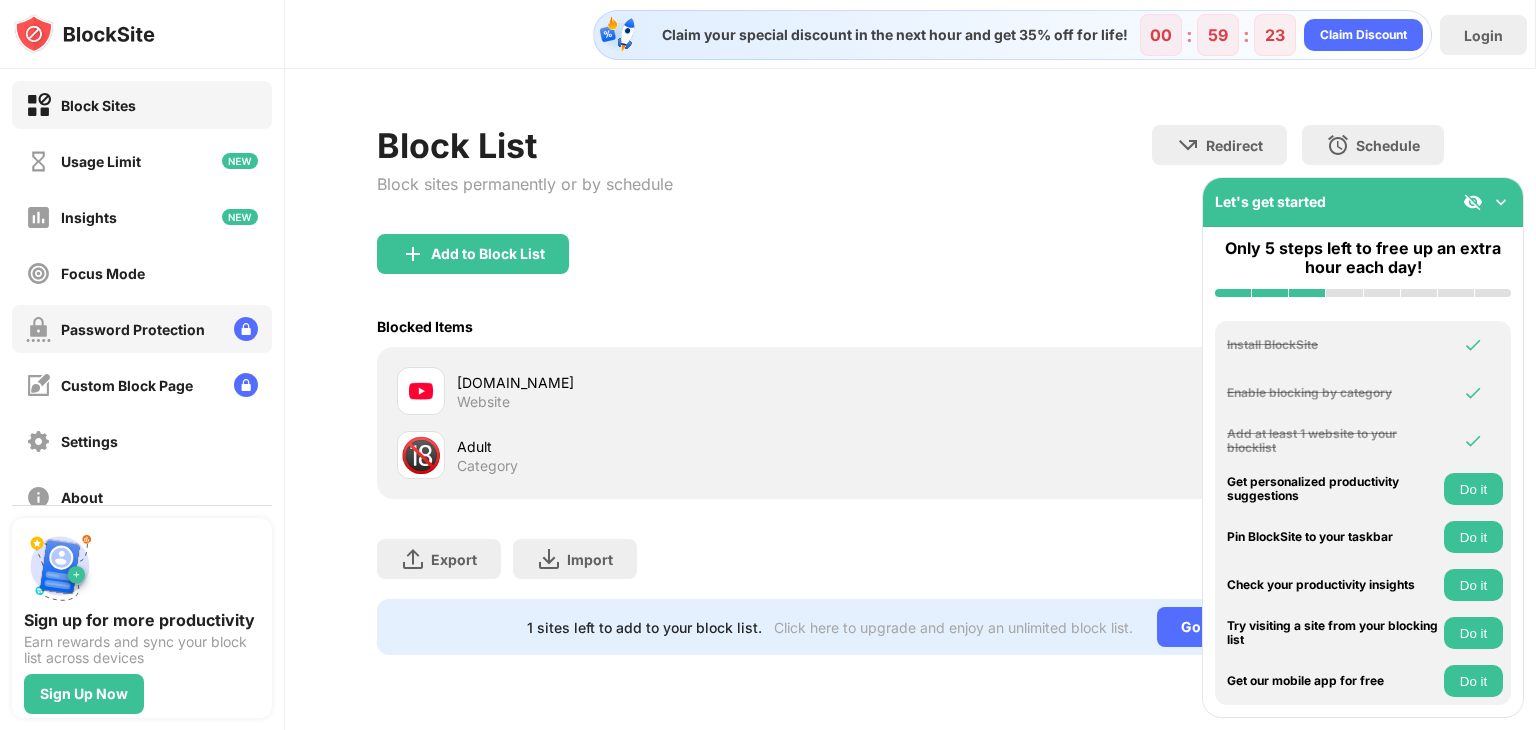 click on "Password Protection" at bounding box center (133, 329) 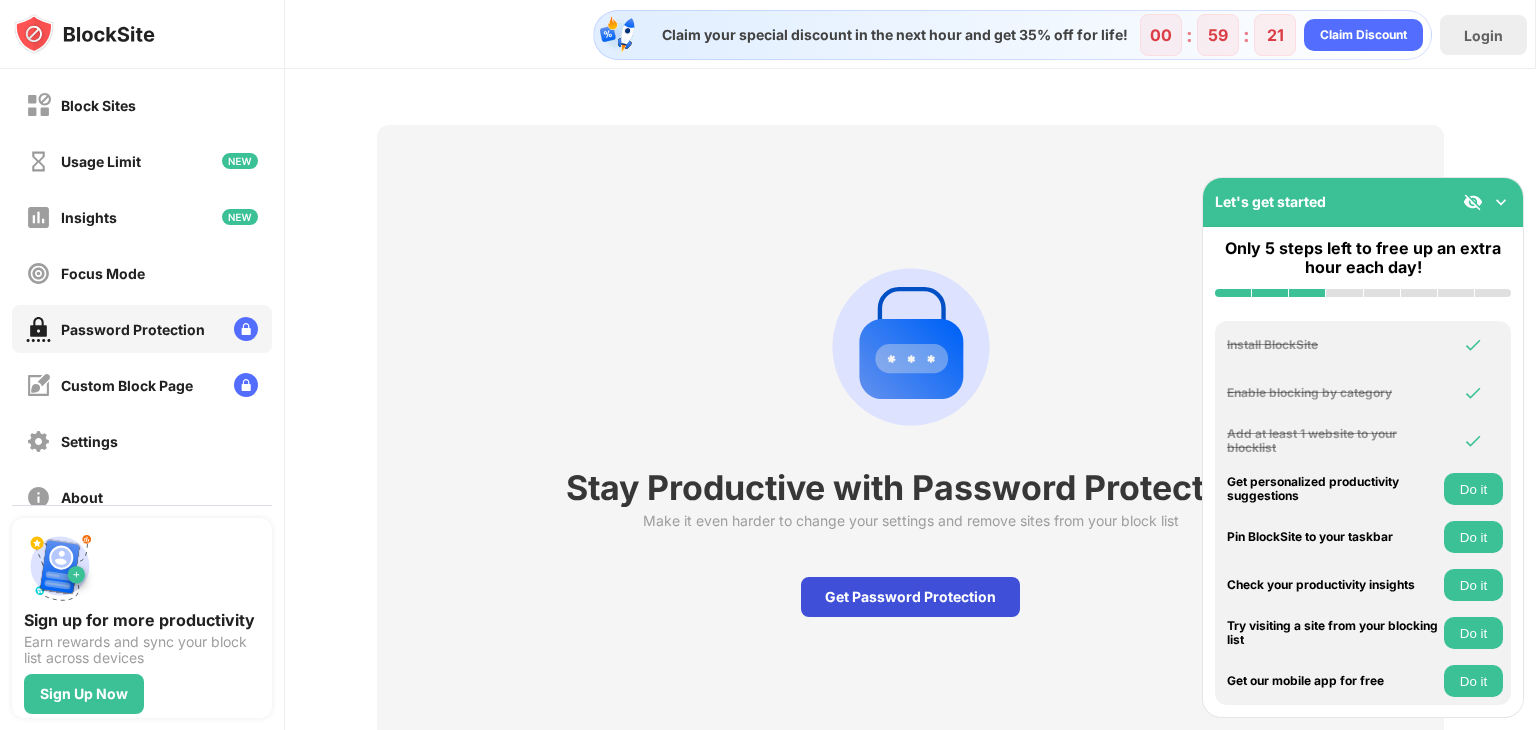 click on "Get Password Protection" at bounding box center (910, 597) 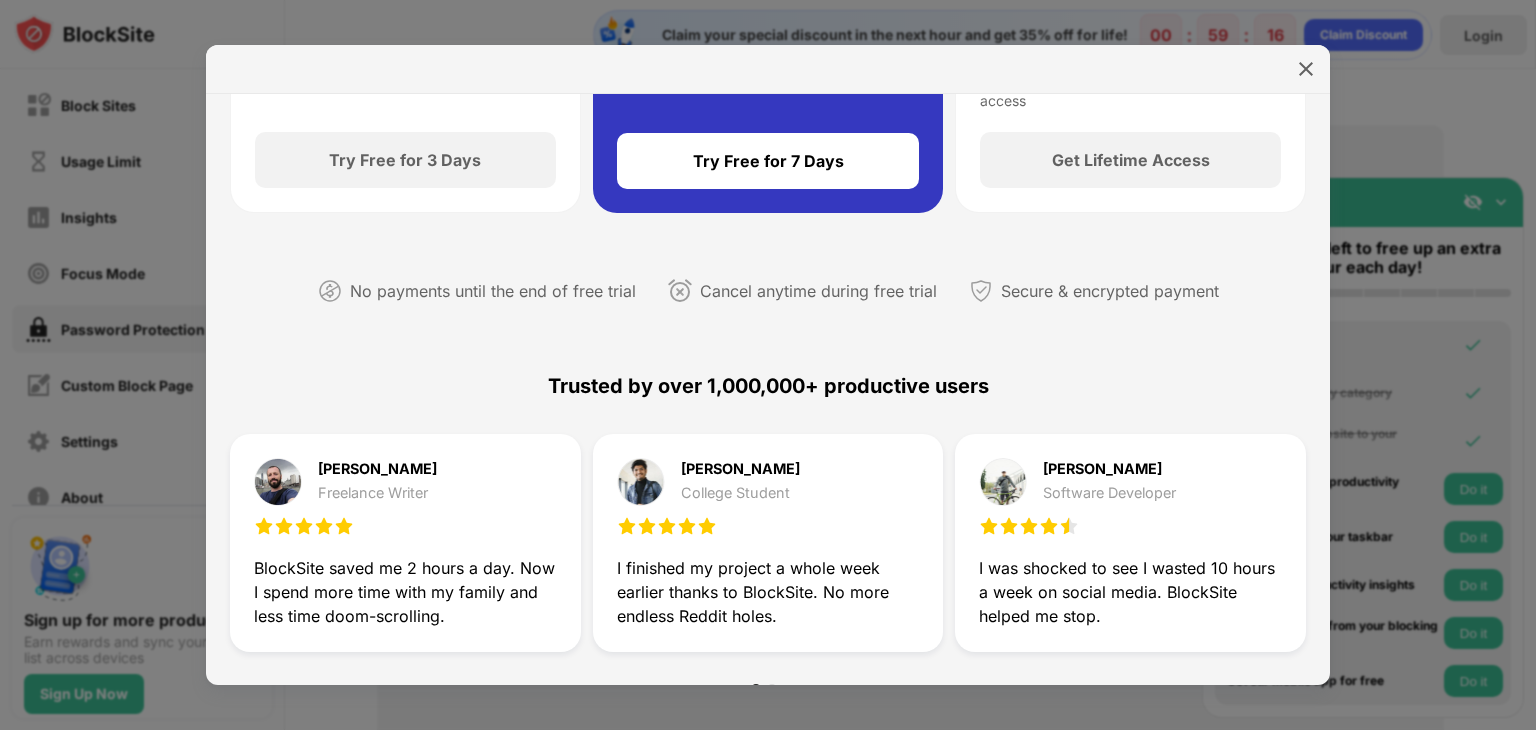 scroll, scrollTop: 0, scrollLeft: 0, axis: both 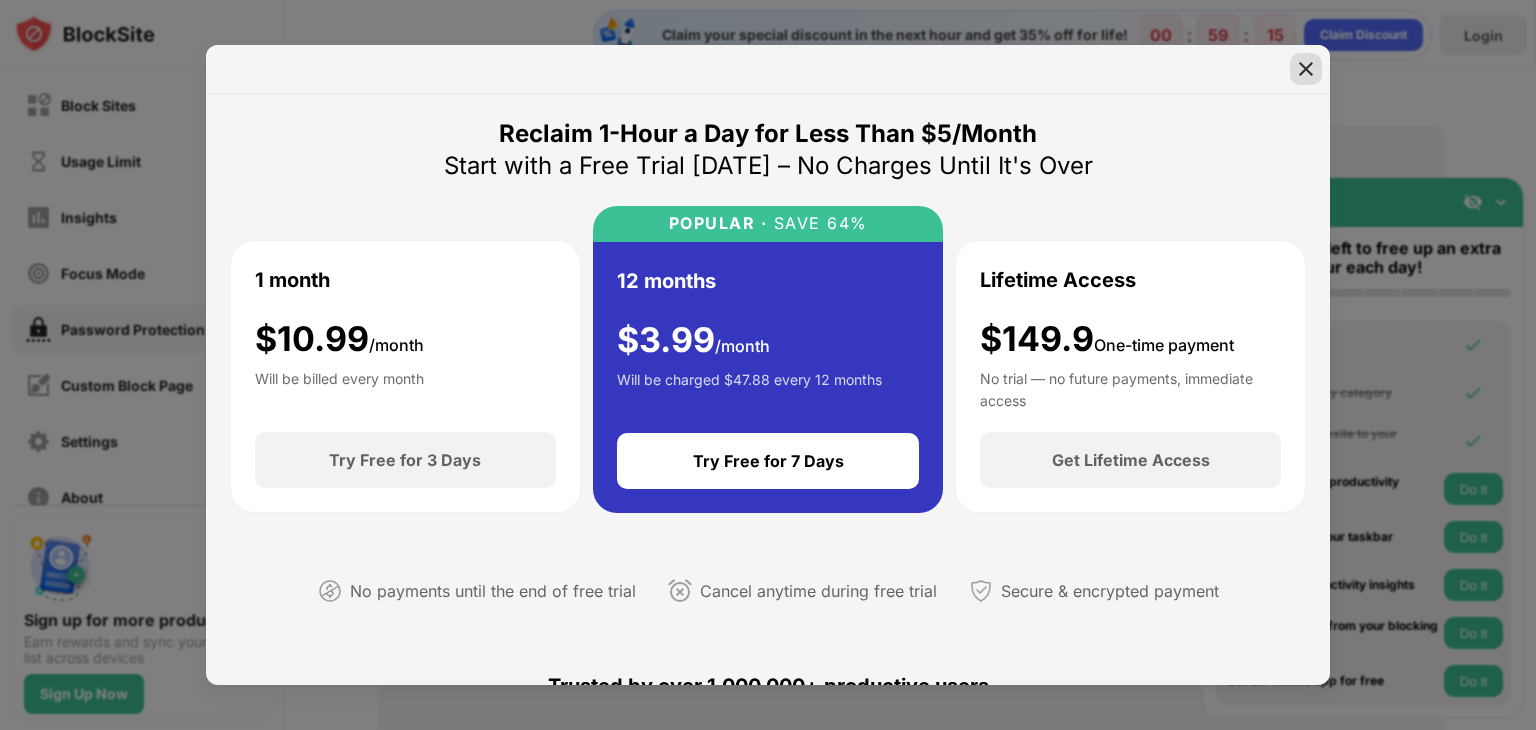 click at bounding box center (1306, 69) 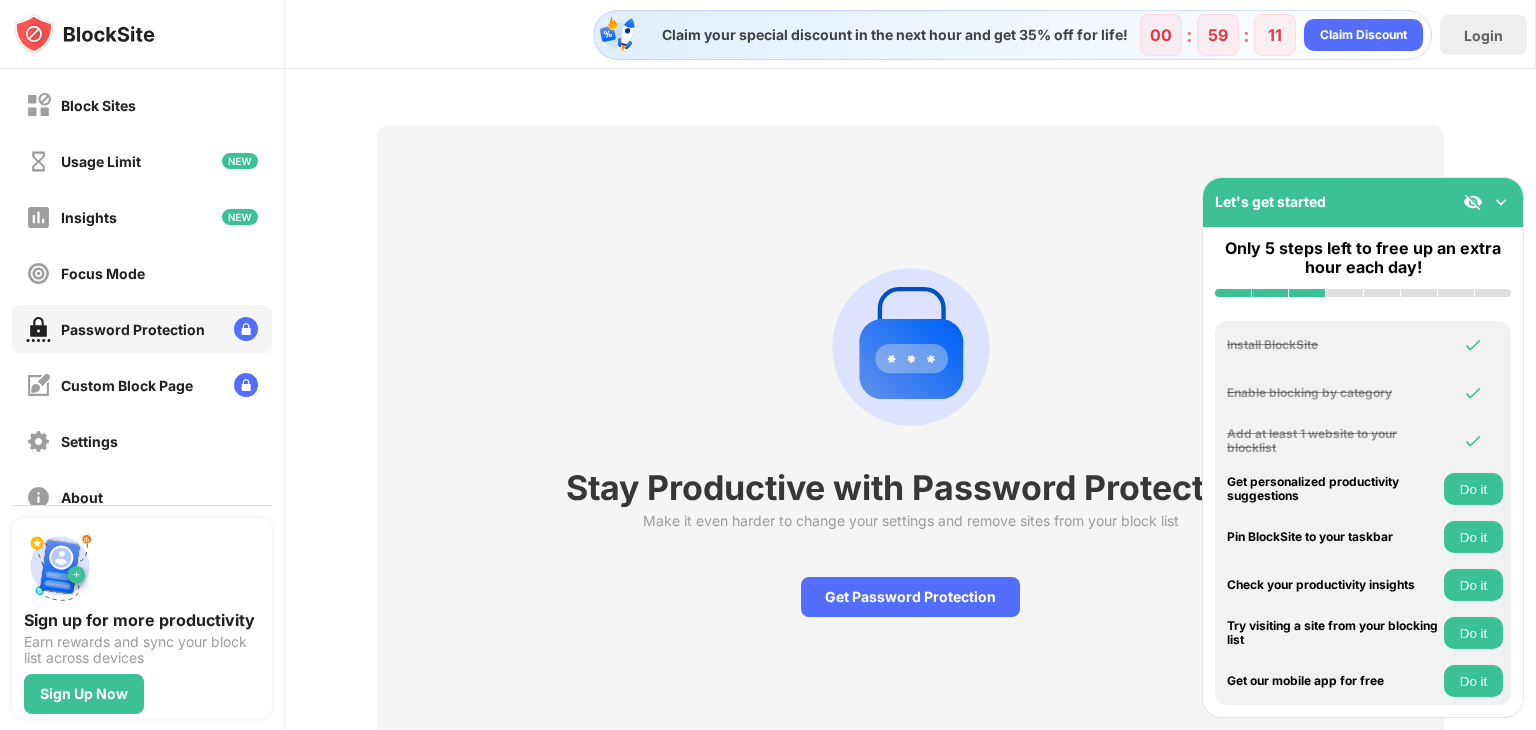 click at bounding box center (1501, 202) 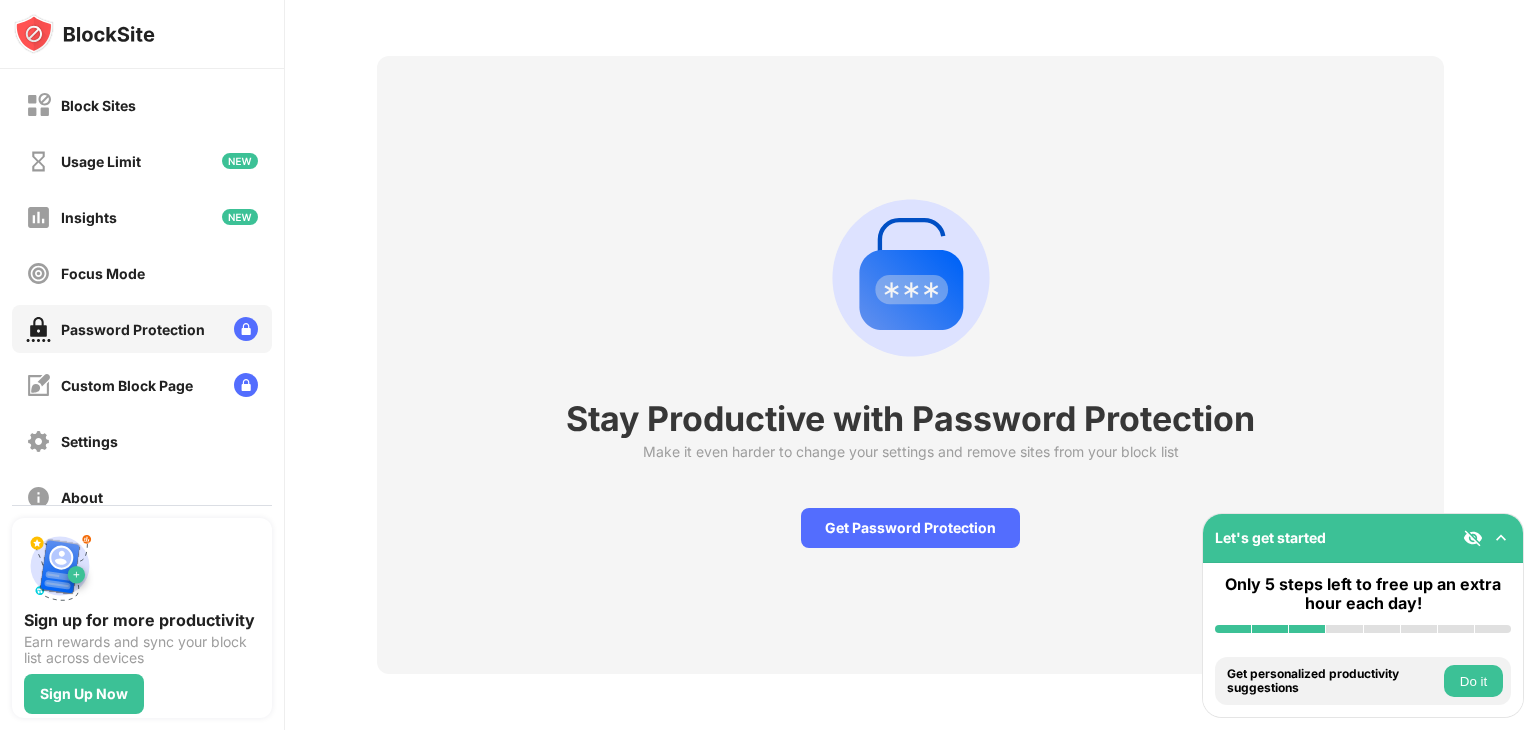 scroll, scrollTop: 84, scrollLeft: 0, axis: vertical 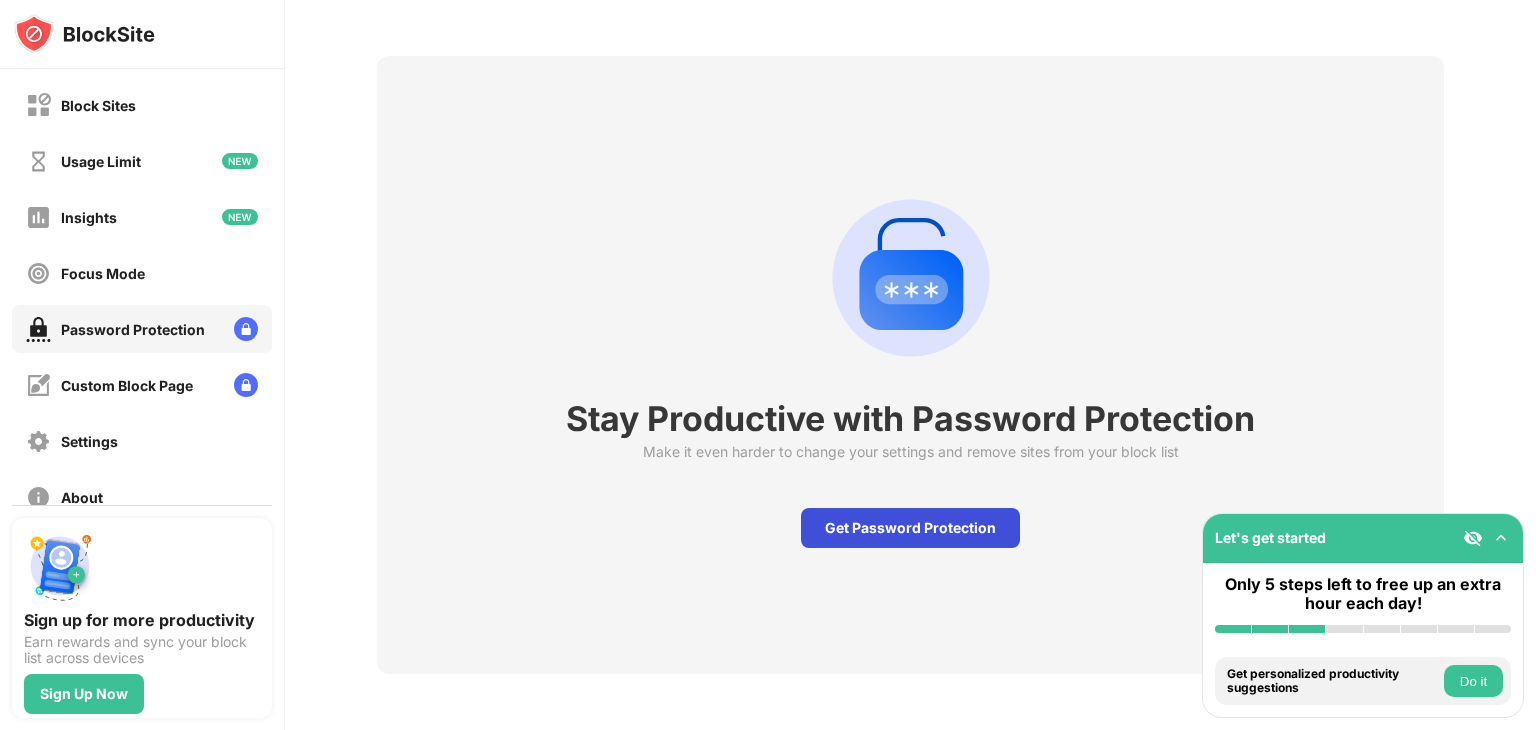 click on "Get Password Protection" at bounding box center (910, 528) 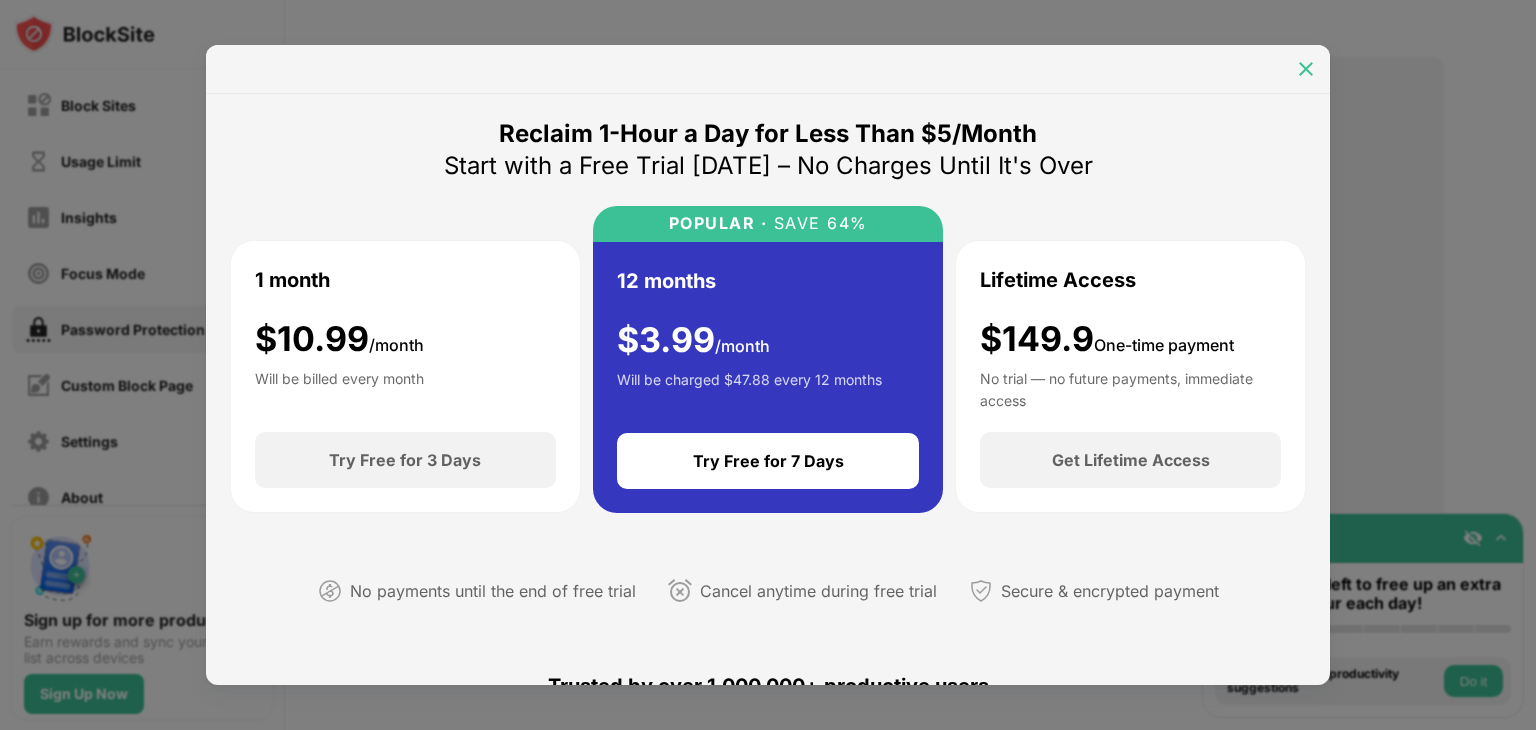 click at bounding box center [1306, 69] 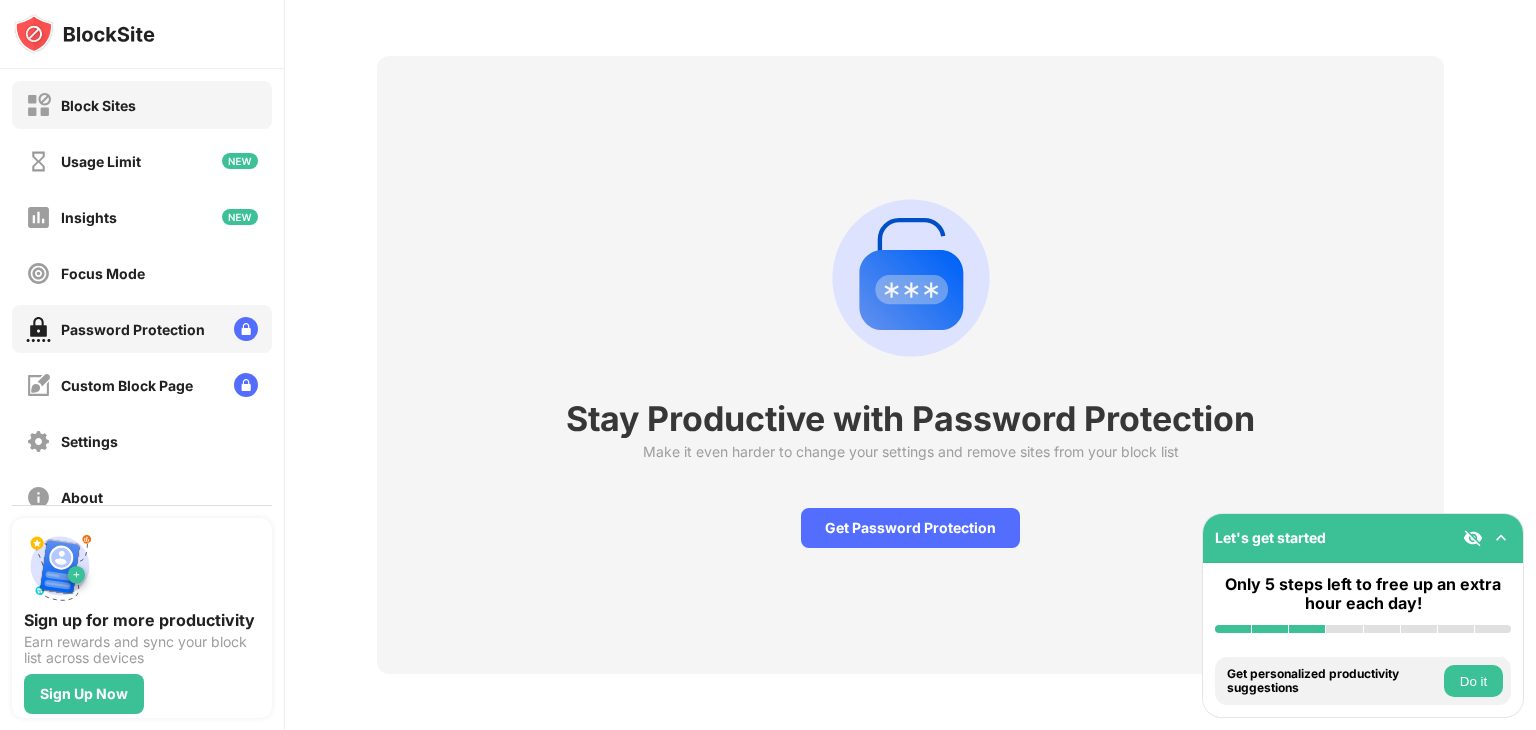 click on "Block Sites" at bounding box center (98, 105) 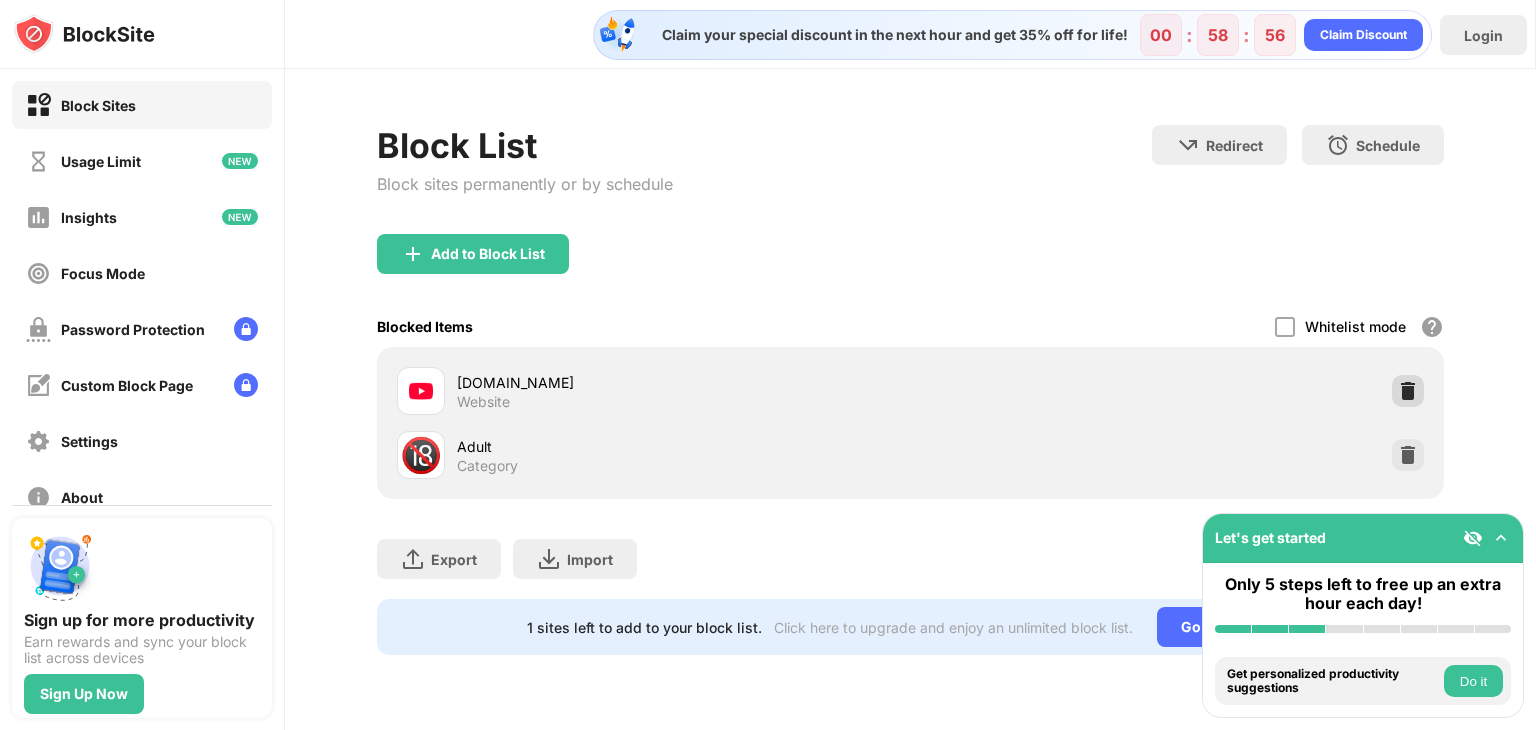 click at bounding box center [1408, 391] 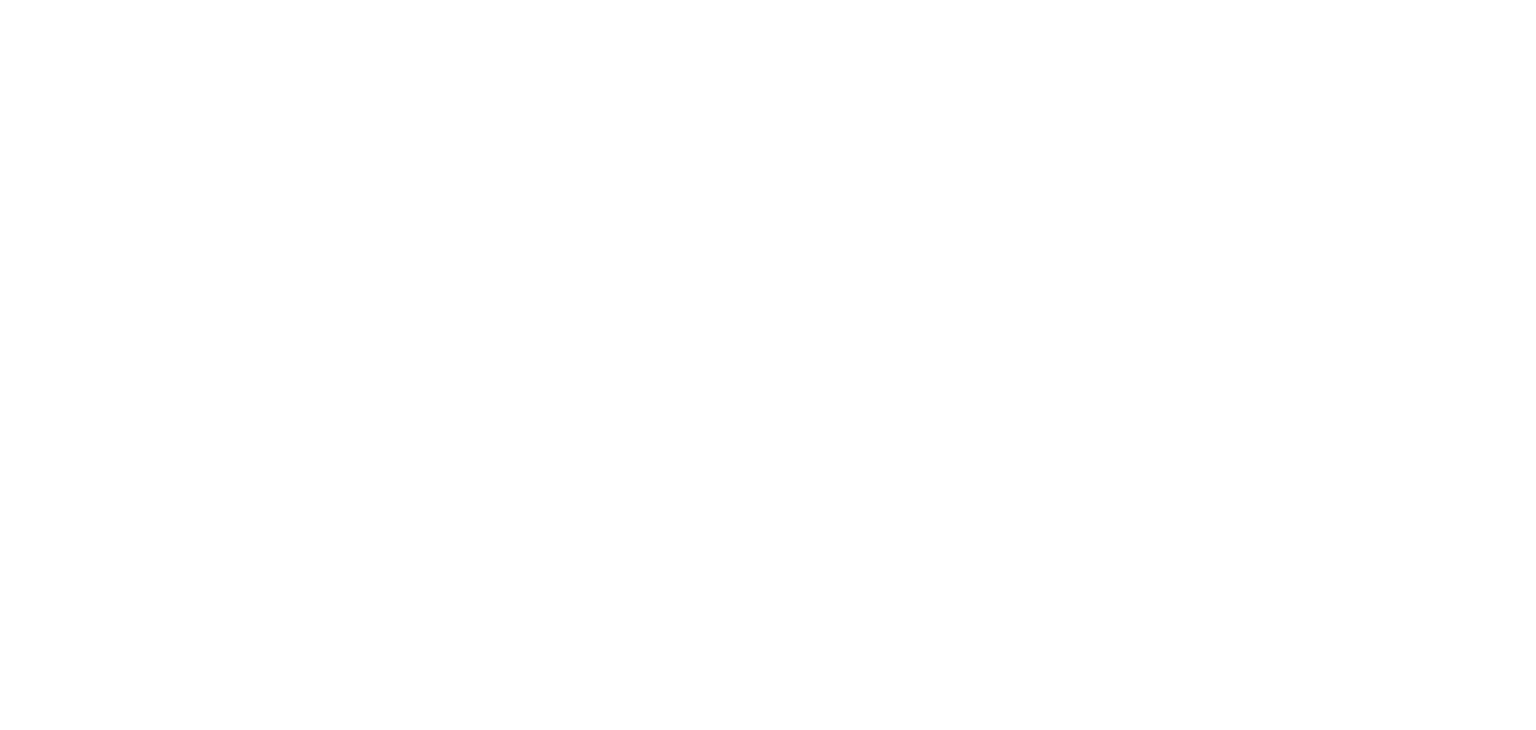 scroll, scrollTop: 0, scrollLeft: 0, axis: both 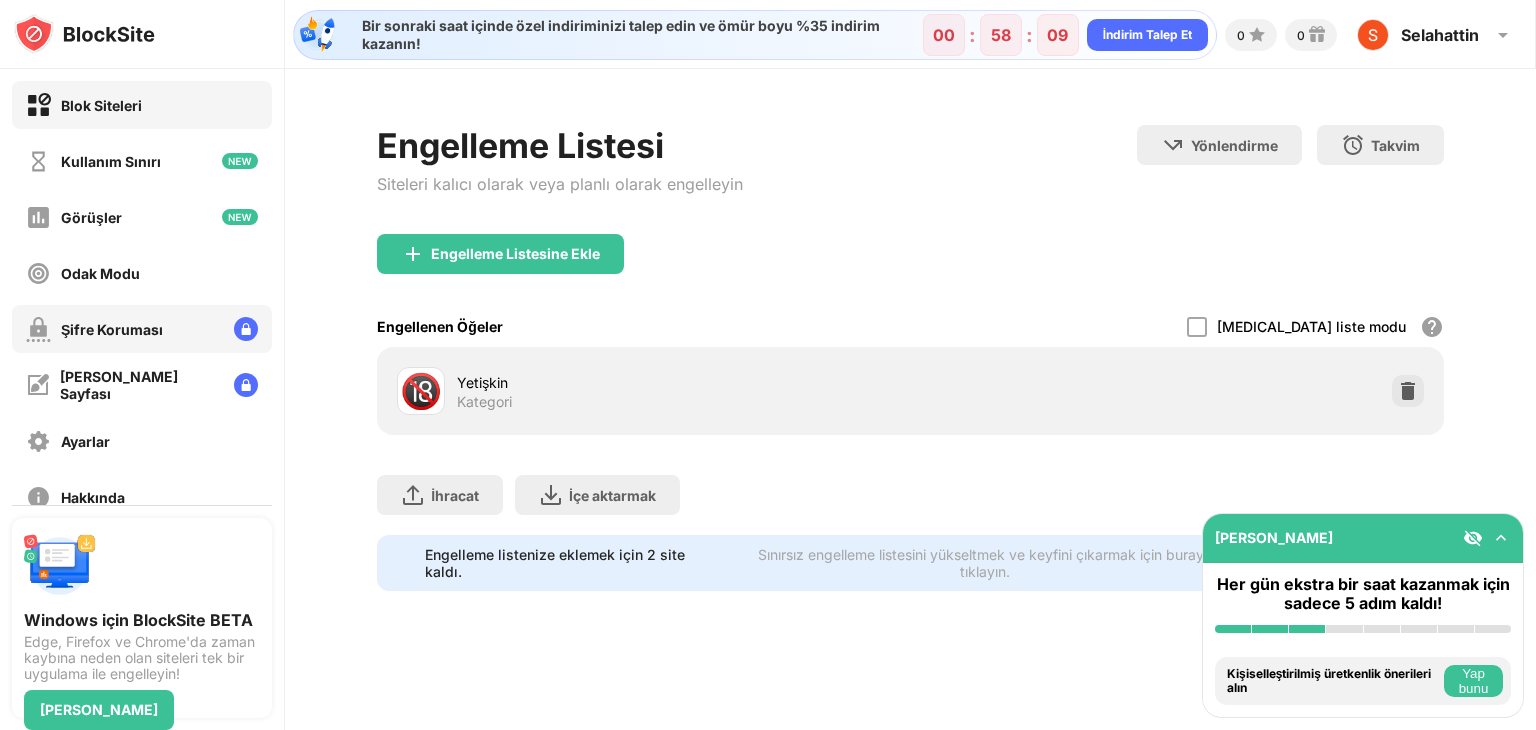 click on "Şifre Koruması" at bounding box center (112, 329) 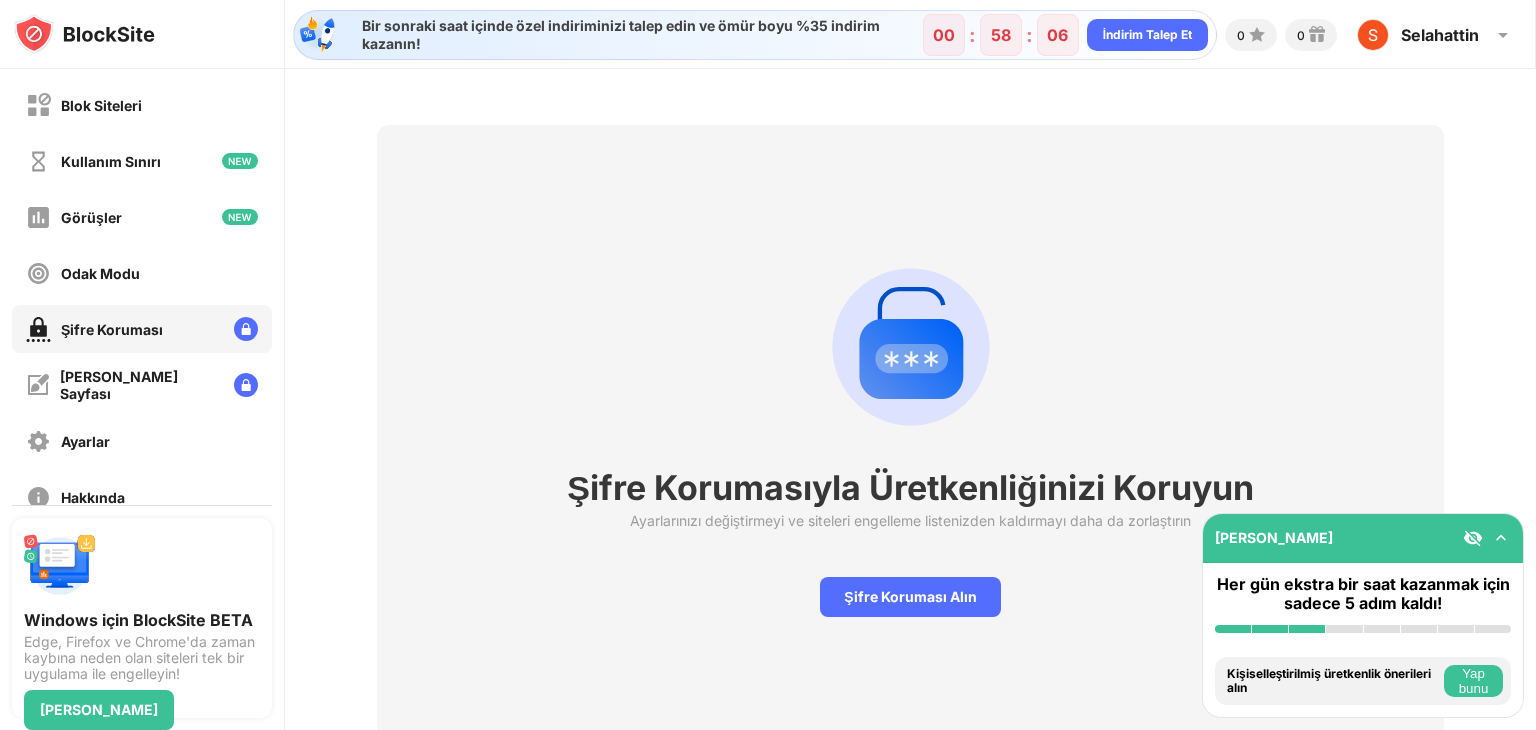 scroll, scrollTop: 84, scrollLeft: 0, axis: vertical 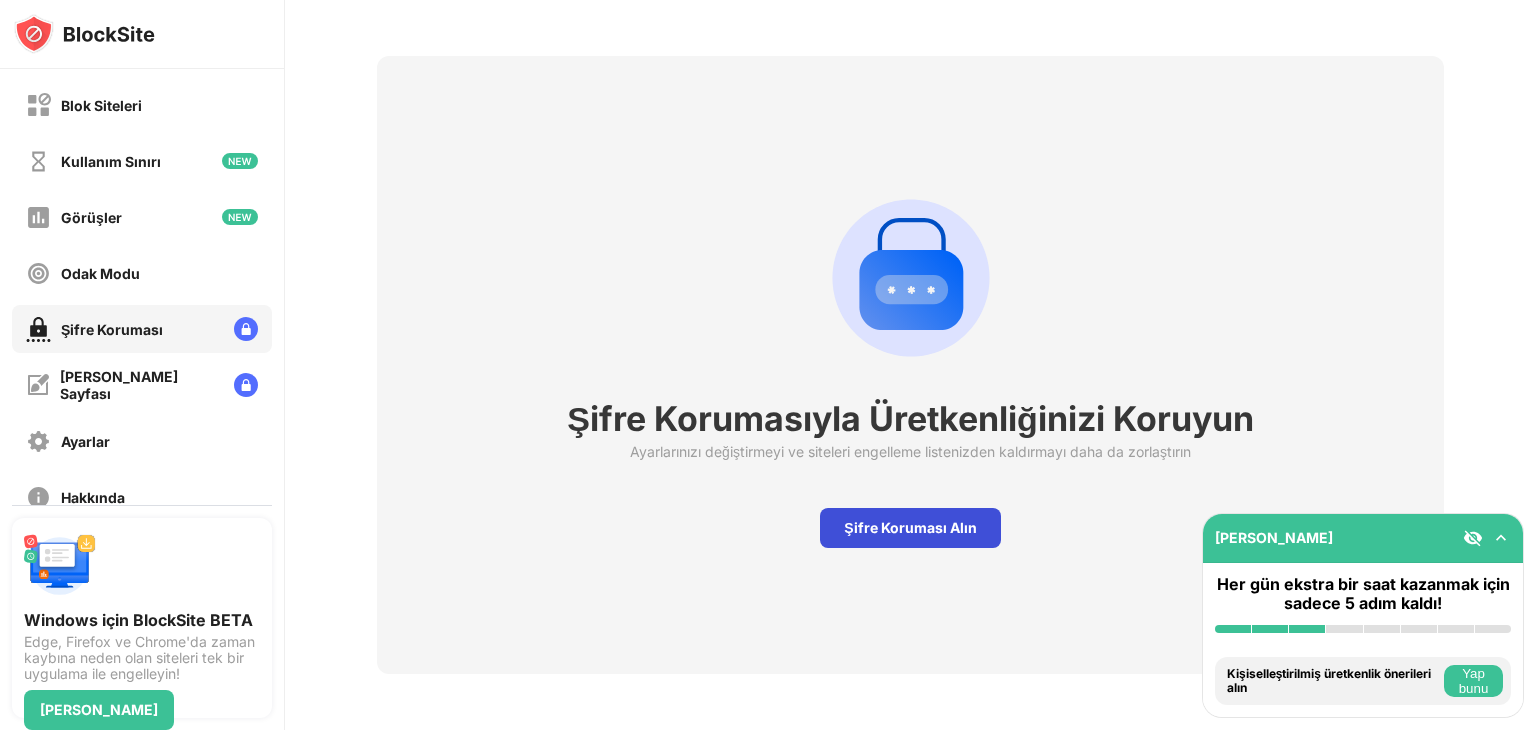 click on "Şifre Koruması Alın" at bounding box center (910, 527) 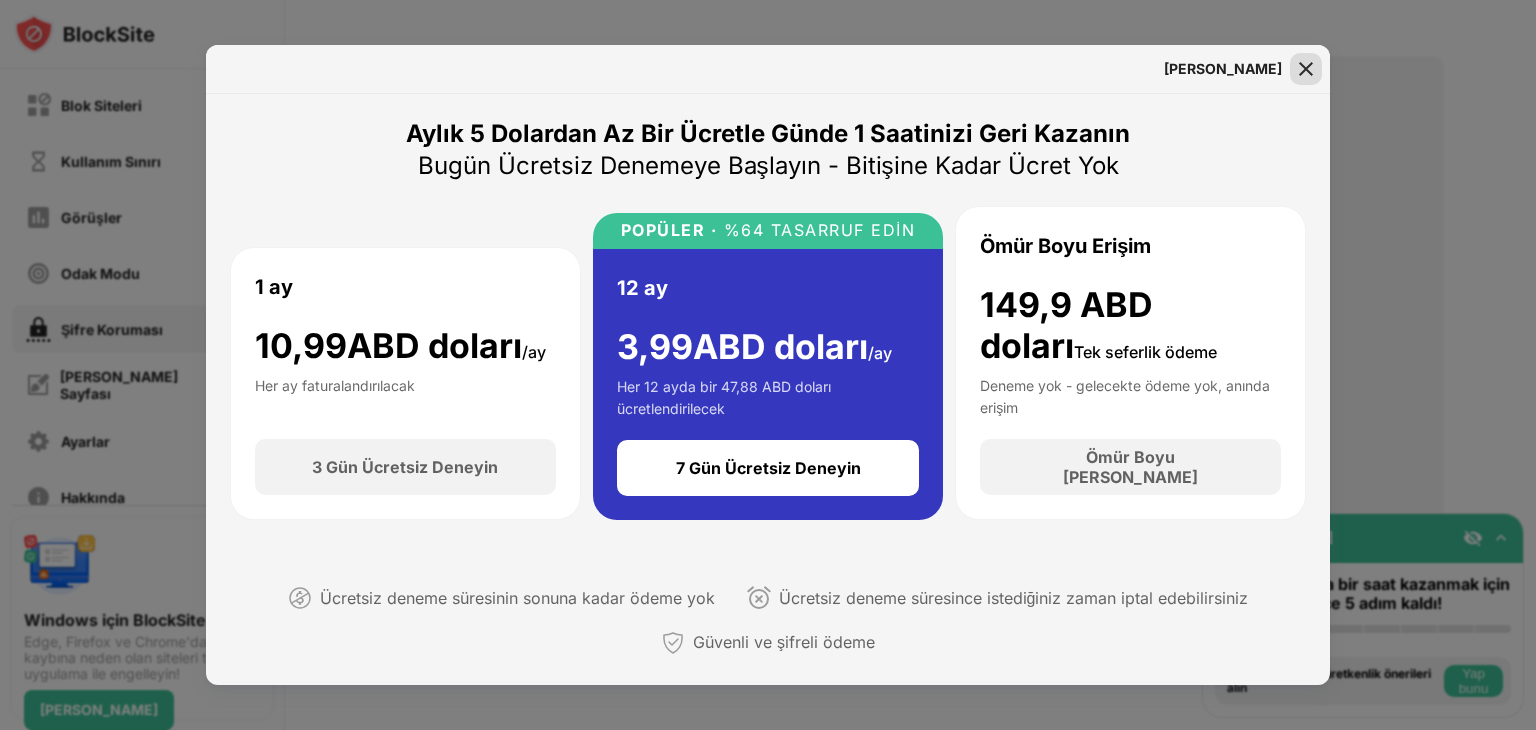 click at bounding box center [1306, 69] 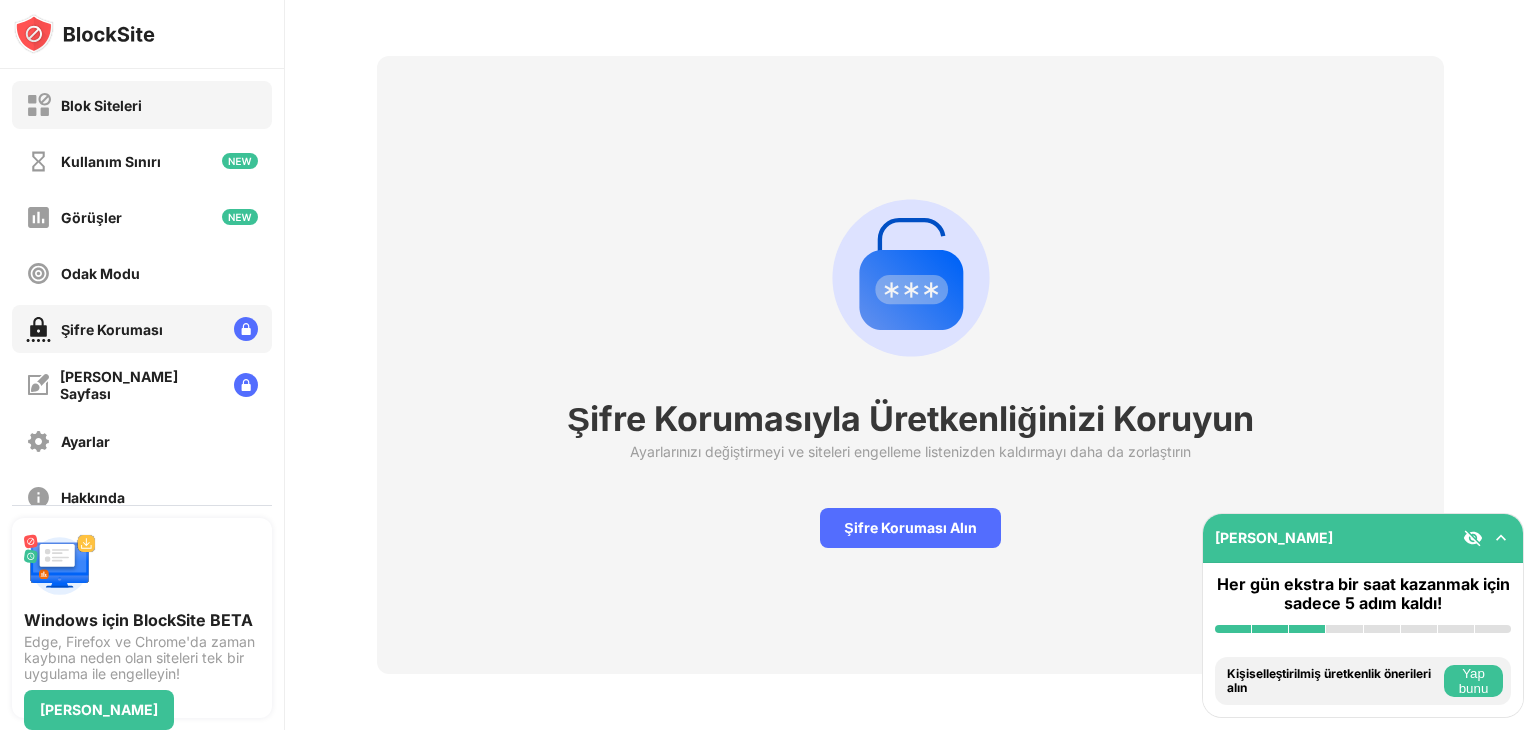 click on "Blok Siteleri" at bounding box center (101, 105) 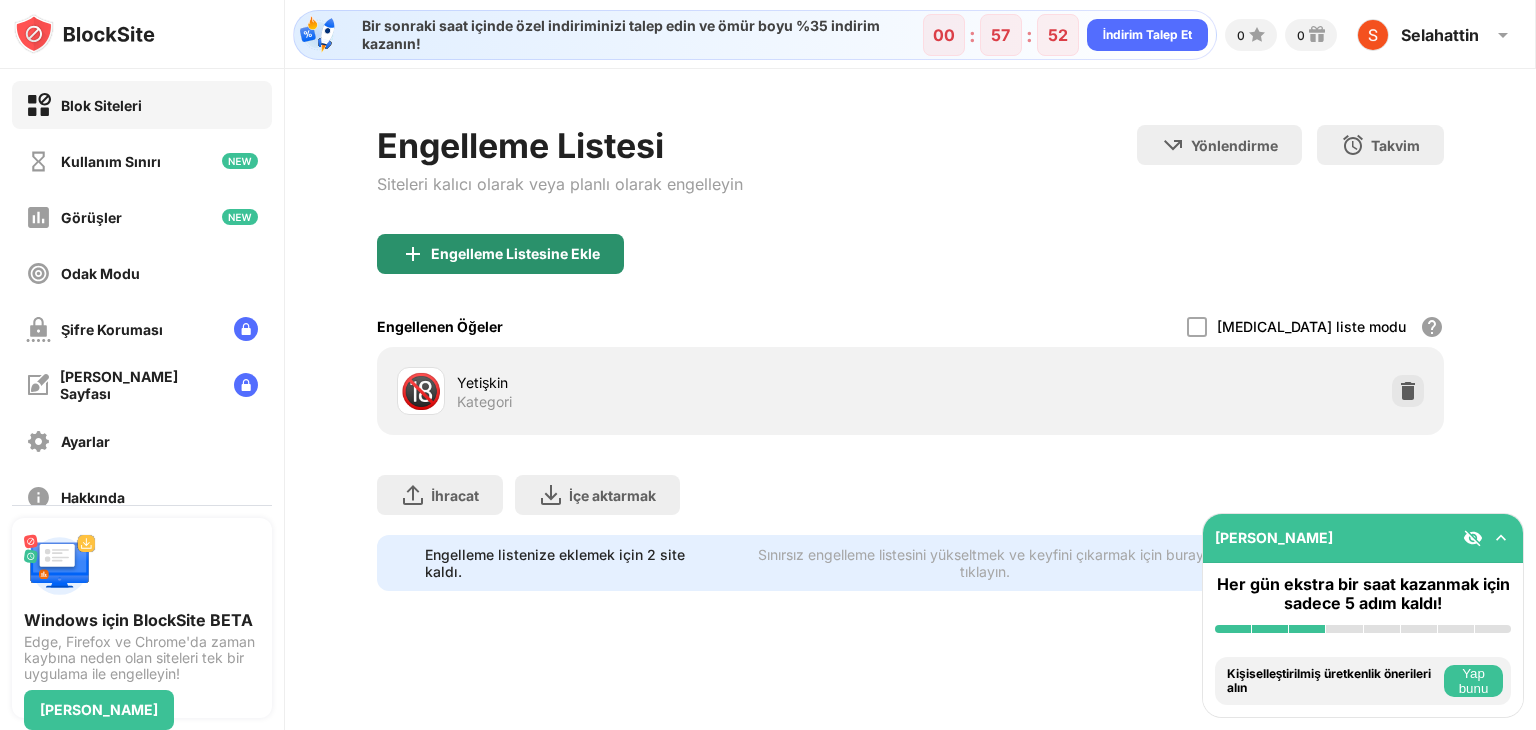click on "Engelleme Listesine Ekle" at bounding box center (515, 253) 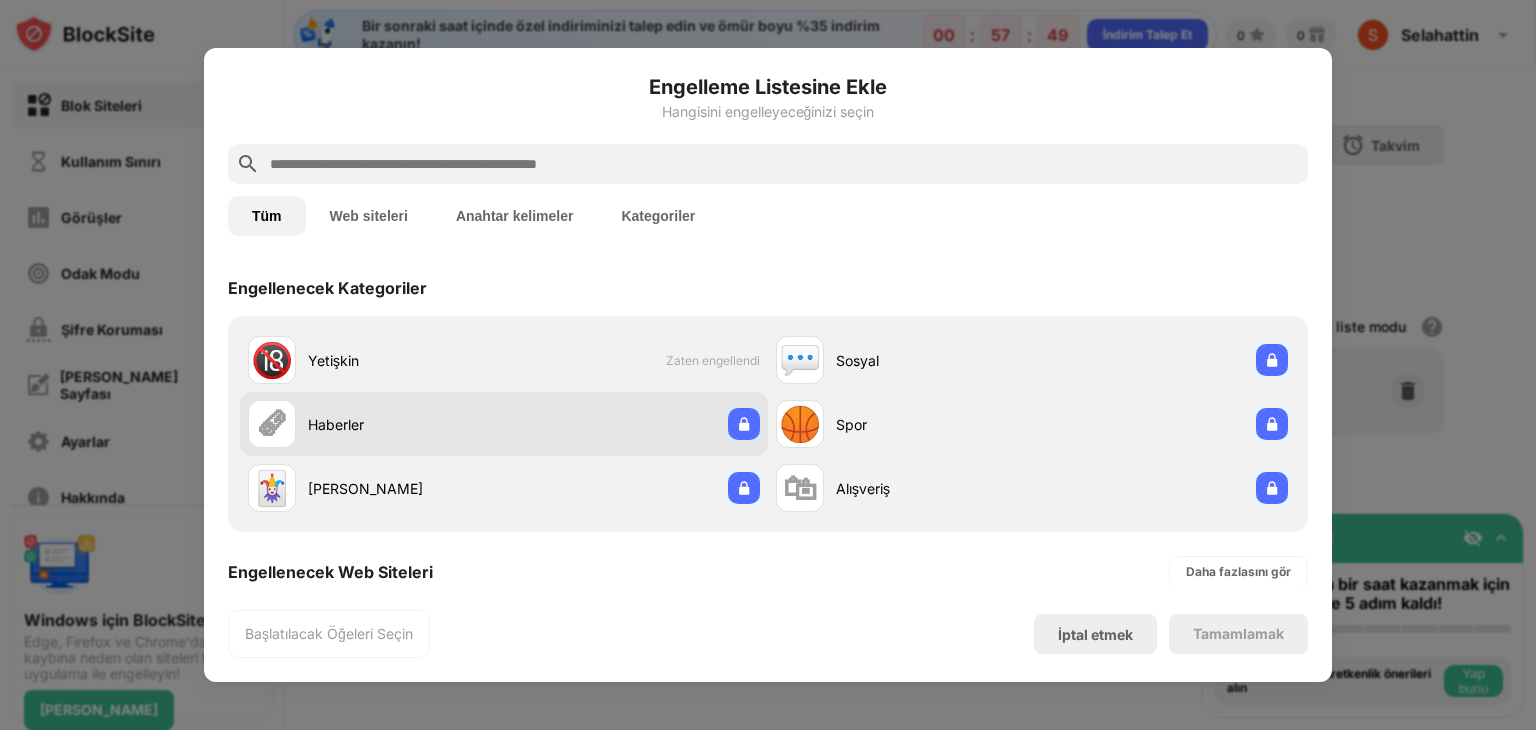 scroll, scrollTop: 100, scrollLeft: 0, axis: vertical 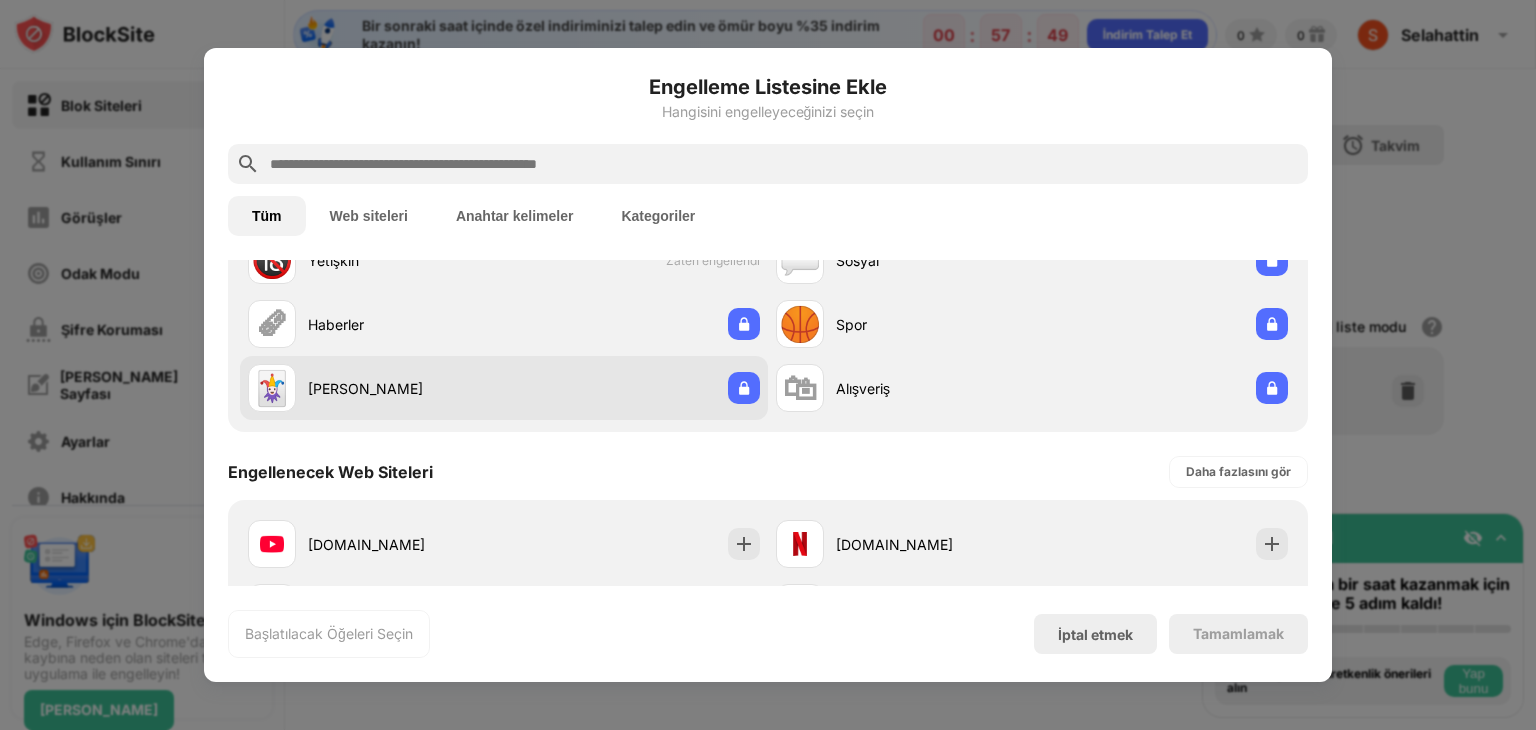 click on "Kumar" at bounding box center (406, 388) 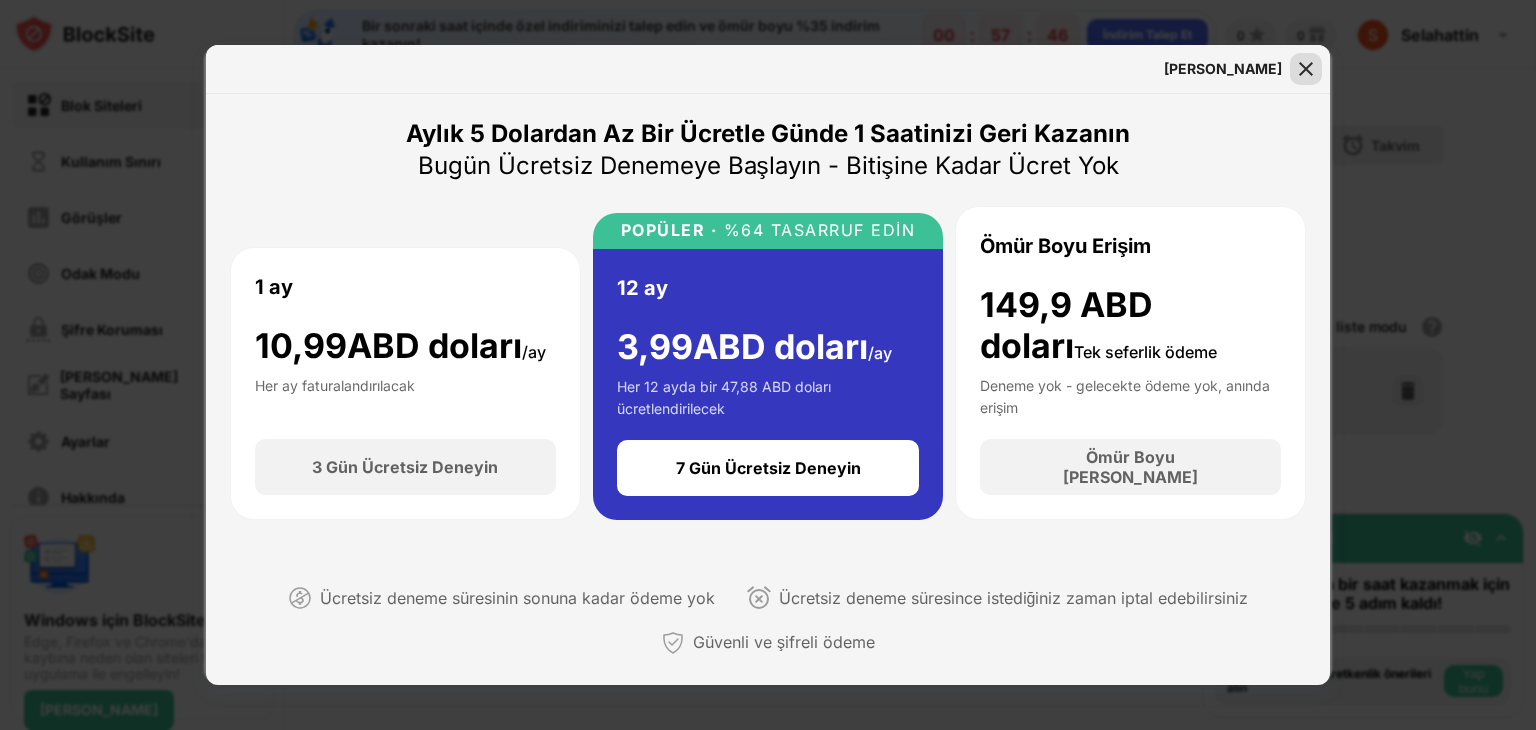 click at bounding box center (1306, 69) 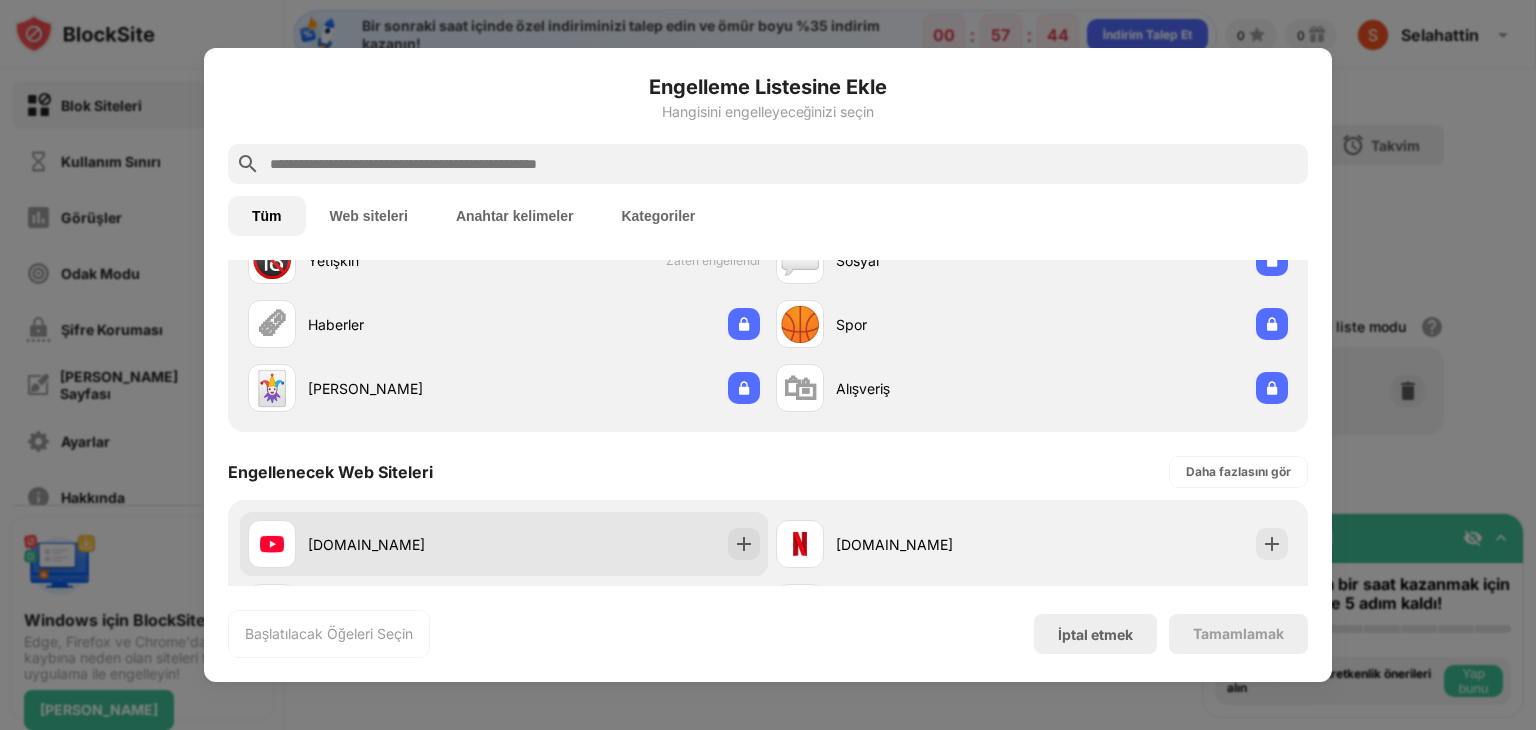click on "youtube.com" at bounding box center (406, 544) 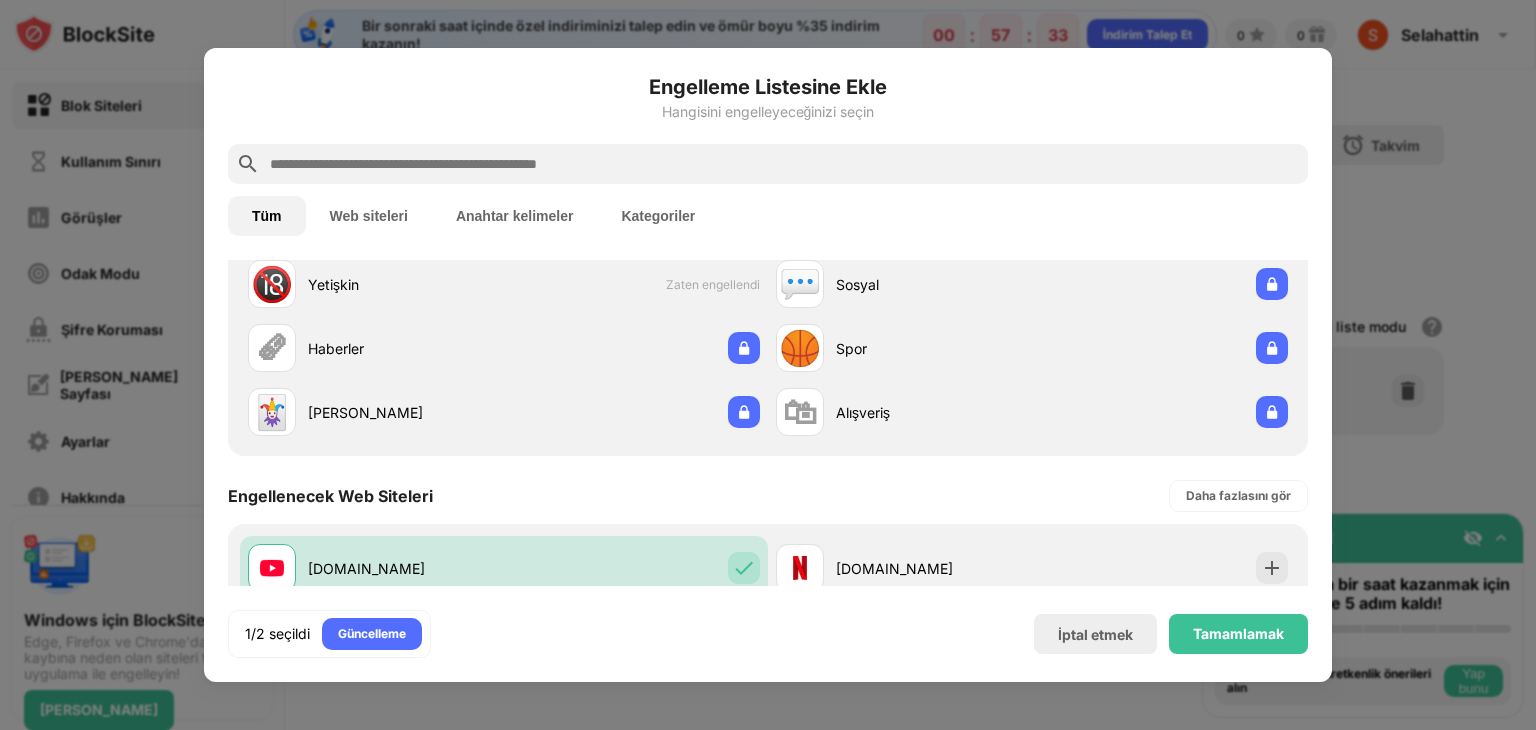 scroll, scrollTop: 0, scrollLeft: 0, axis: both 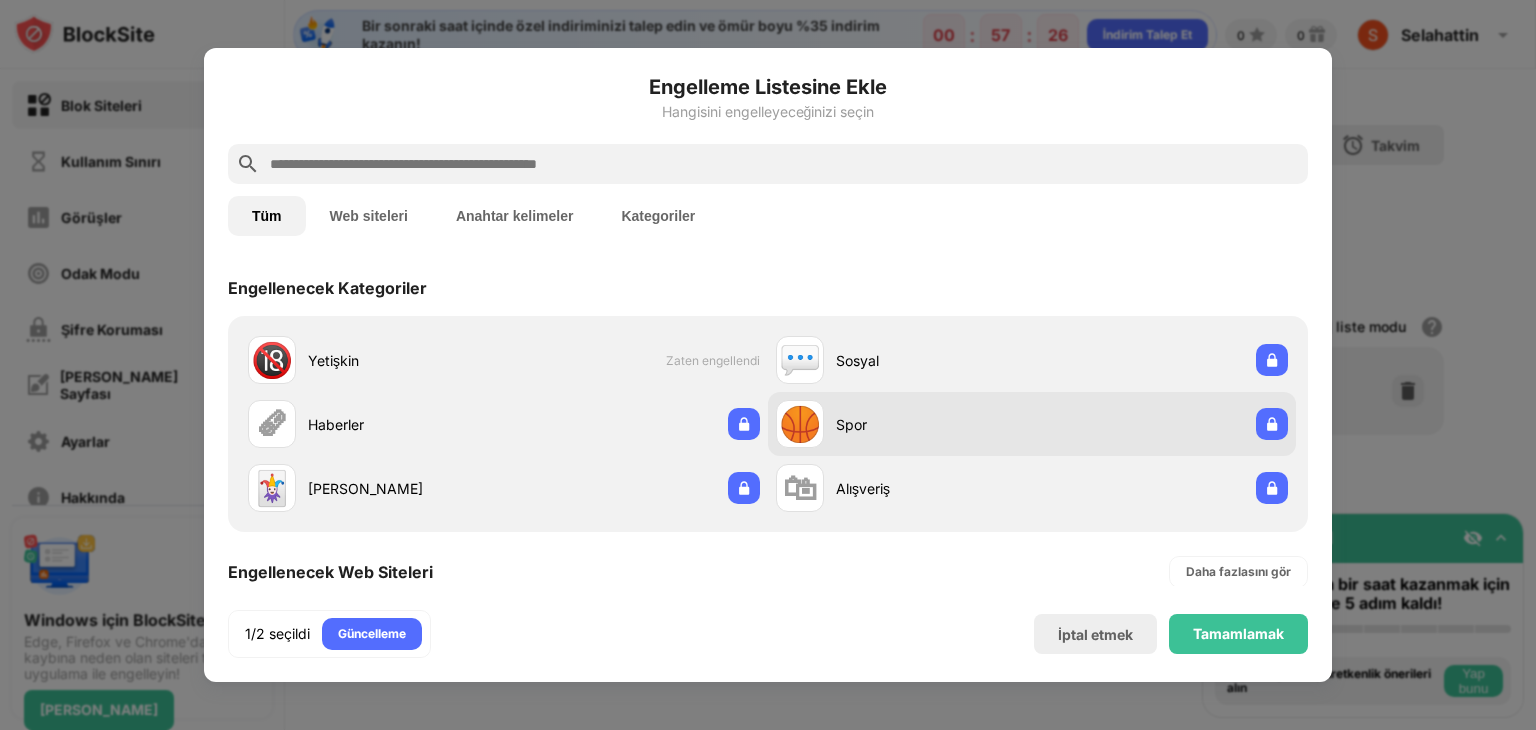 click on "Spor" at bounding box center [934, 424] 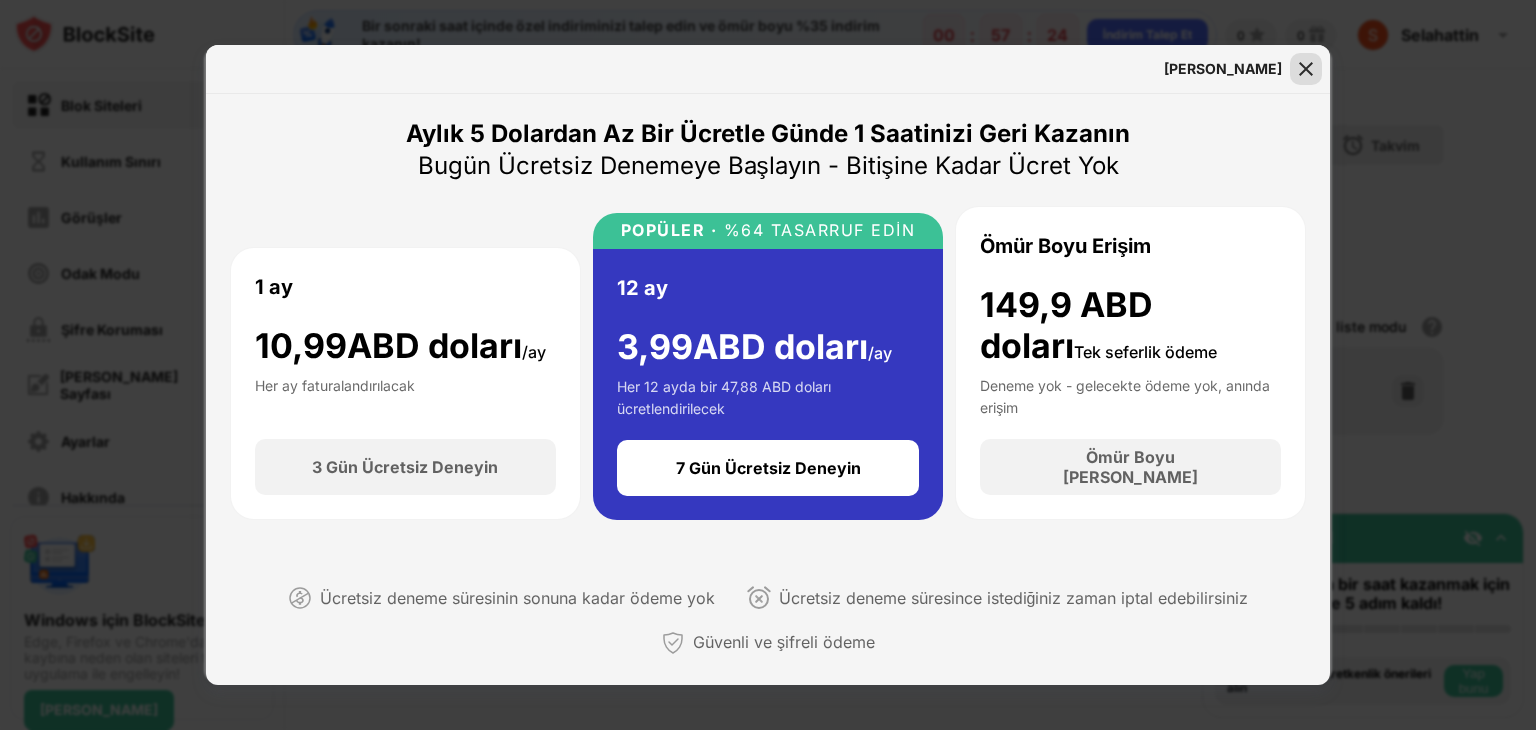 click at bounding box center [1306, 69] 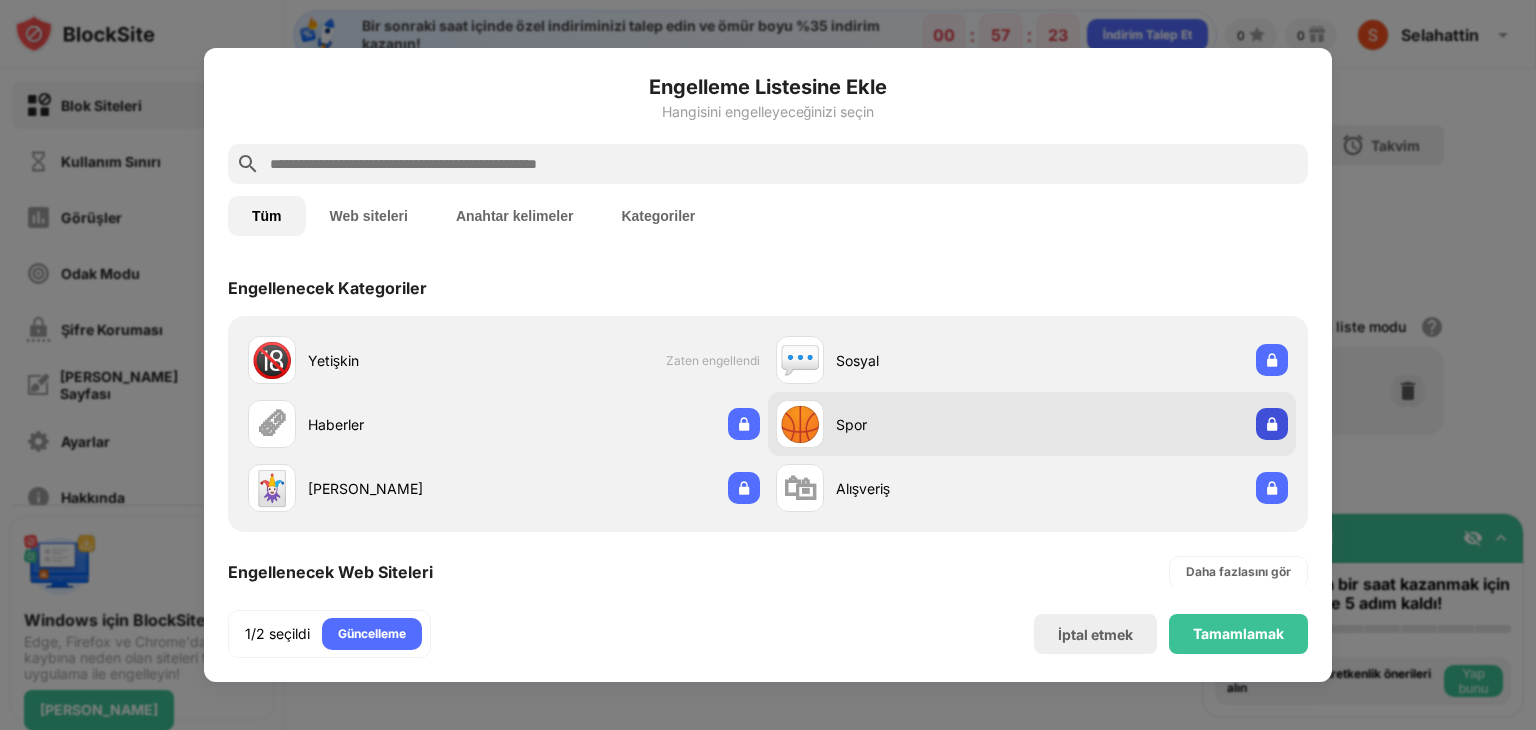 click at bounding box center [1272, 424] 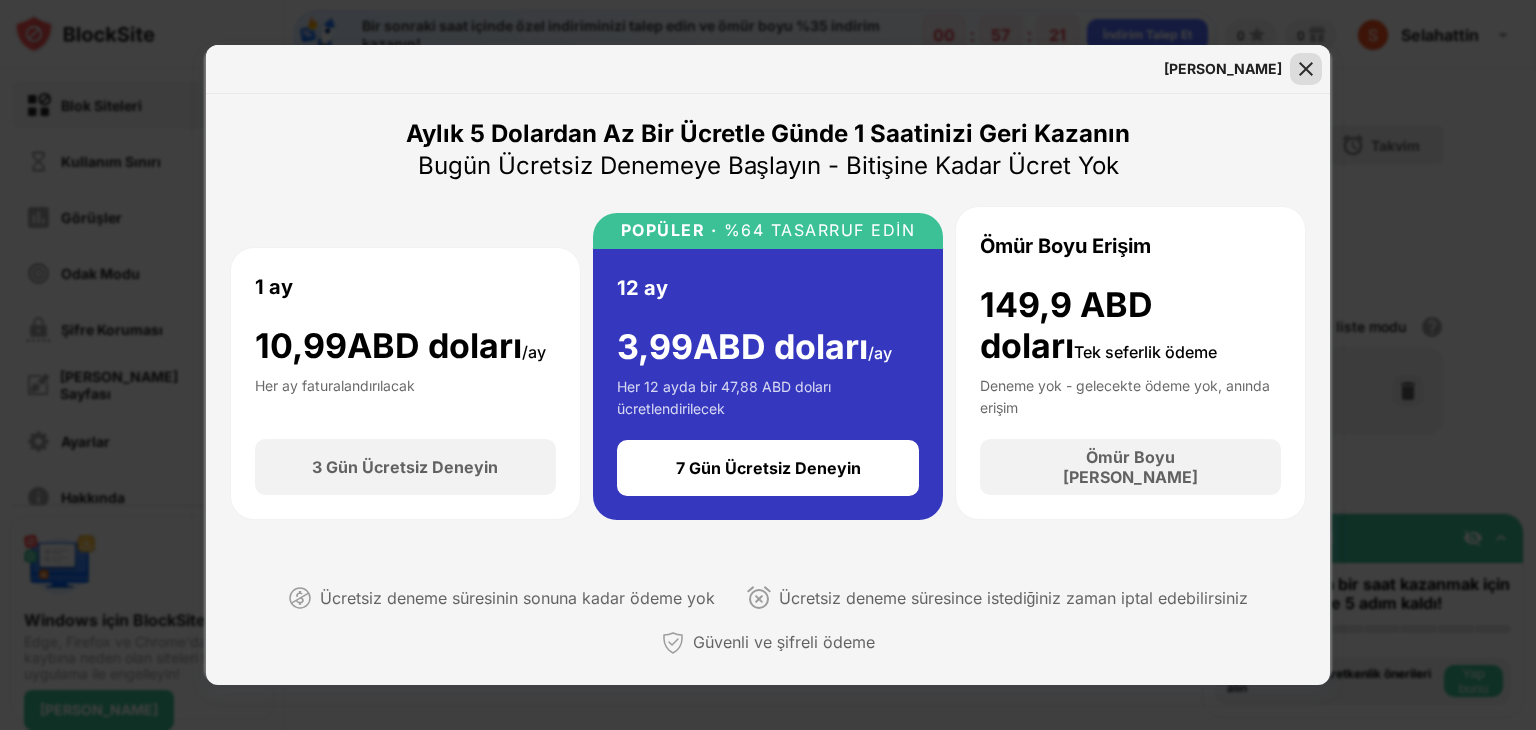 click at bounding box center (1306, 69) 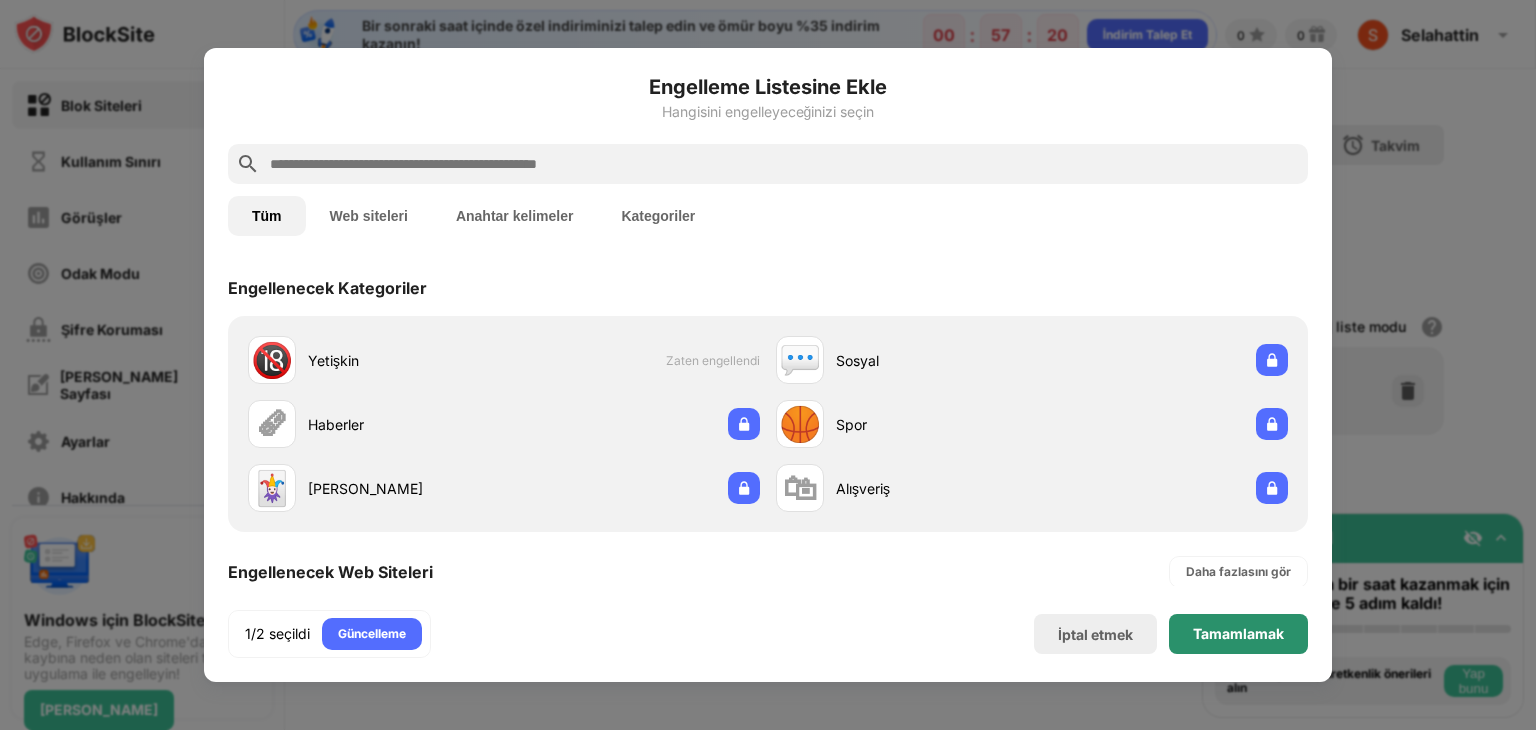 click on "Tamamlamak" at bounding box center [1238, 634] 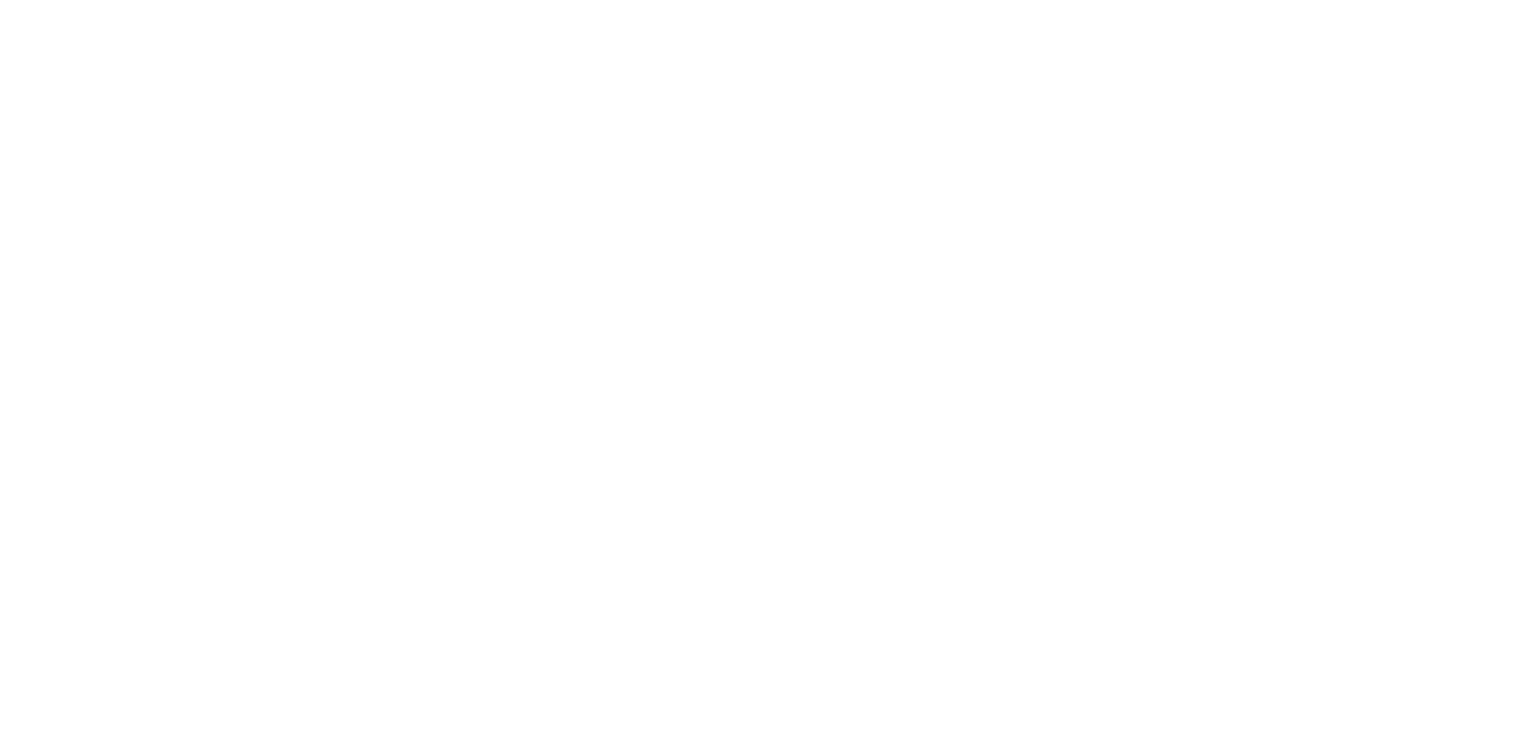 scroll, scrollTop: 0, scrollLeft: 0, axis: both 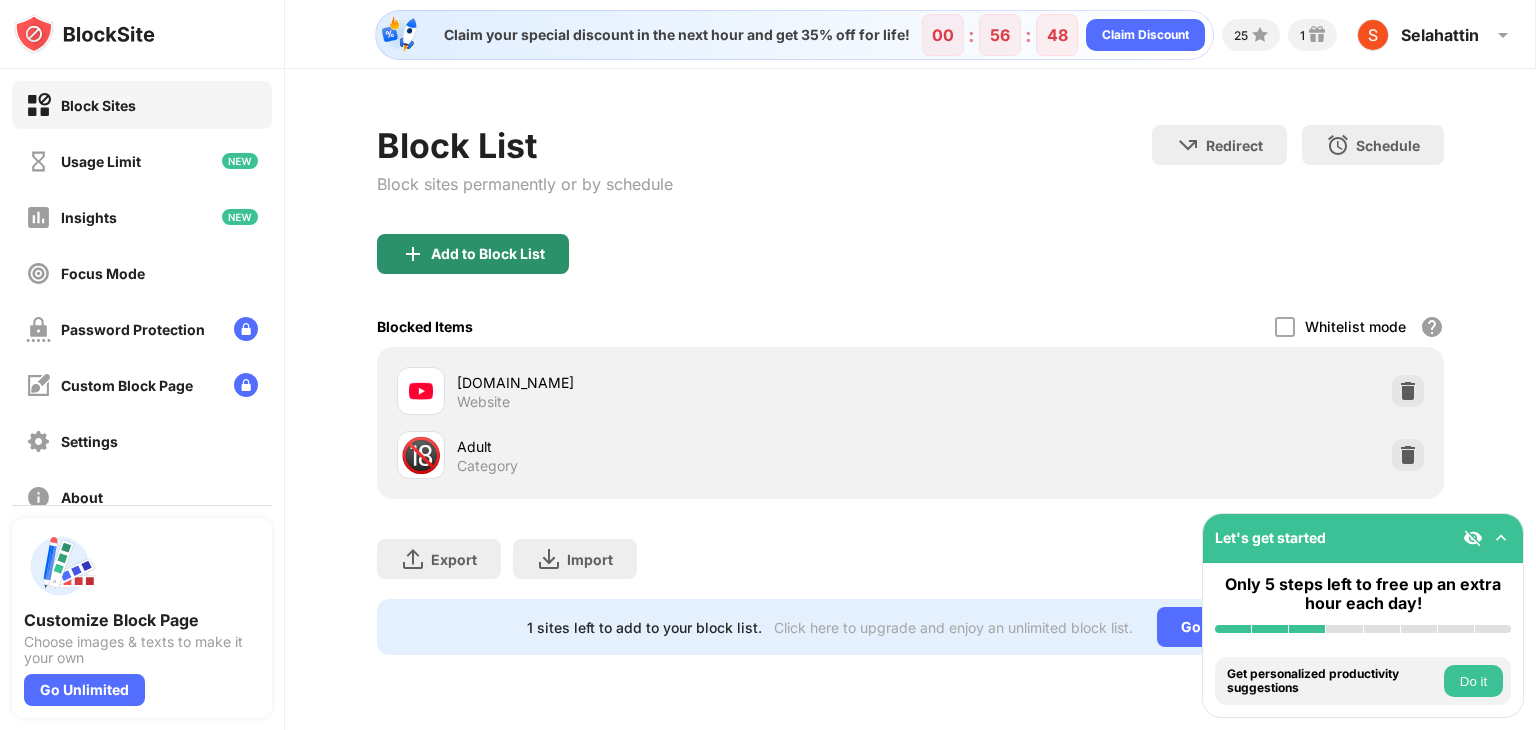 click on "Add to Block List" at bounding box center (473, 254) 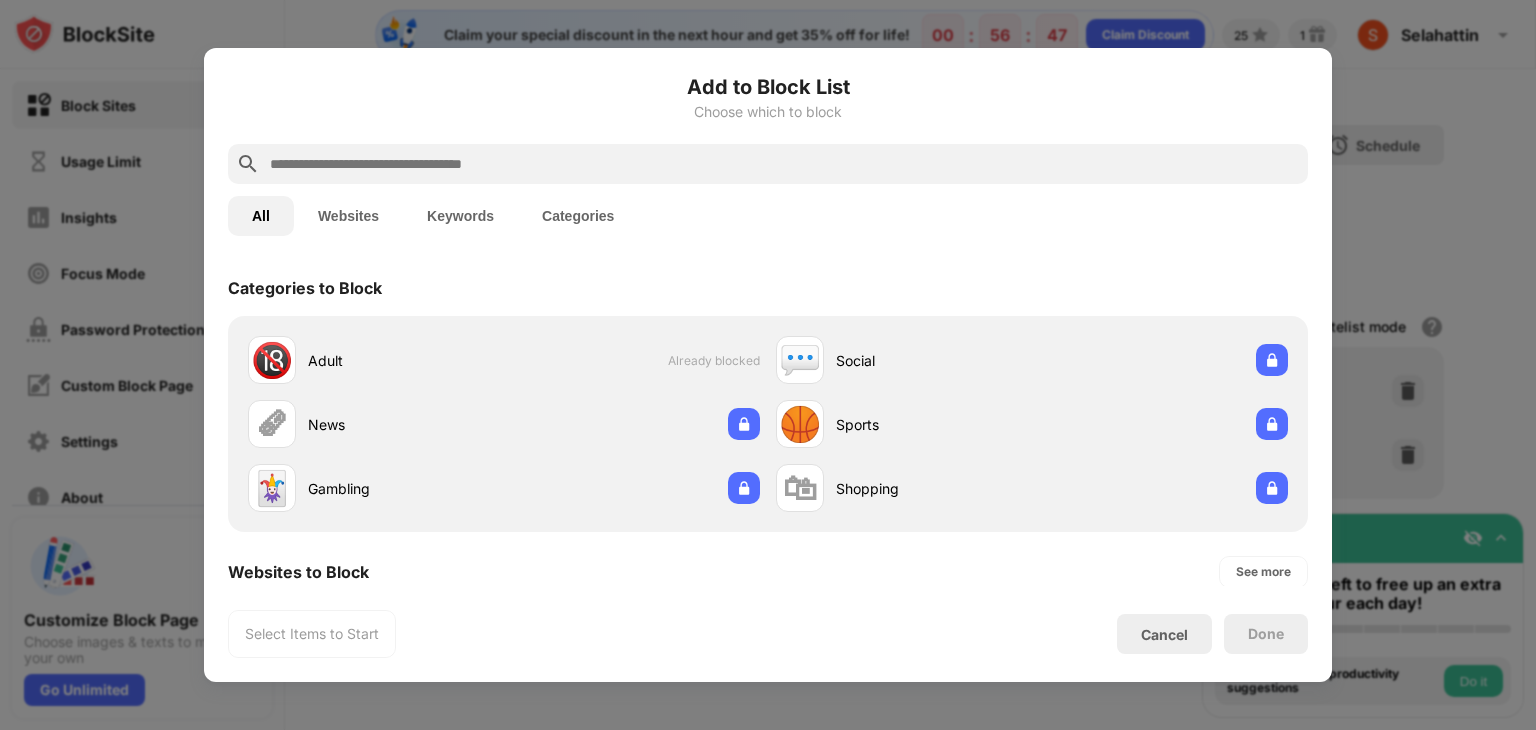 click at bounding box center [784, 164] 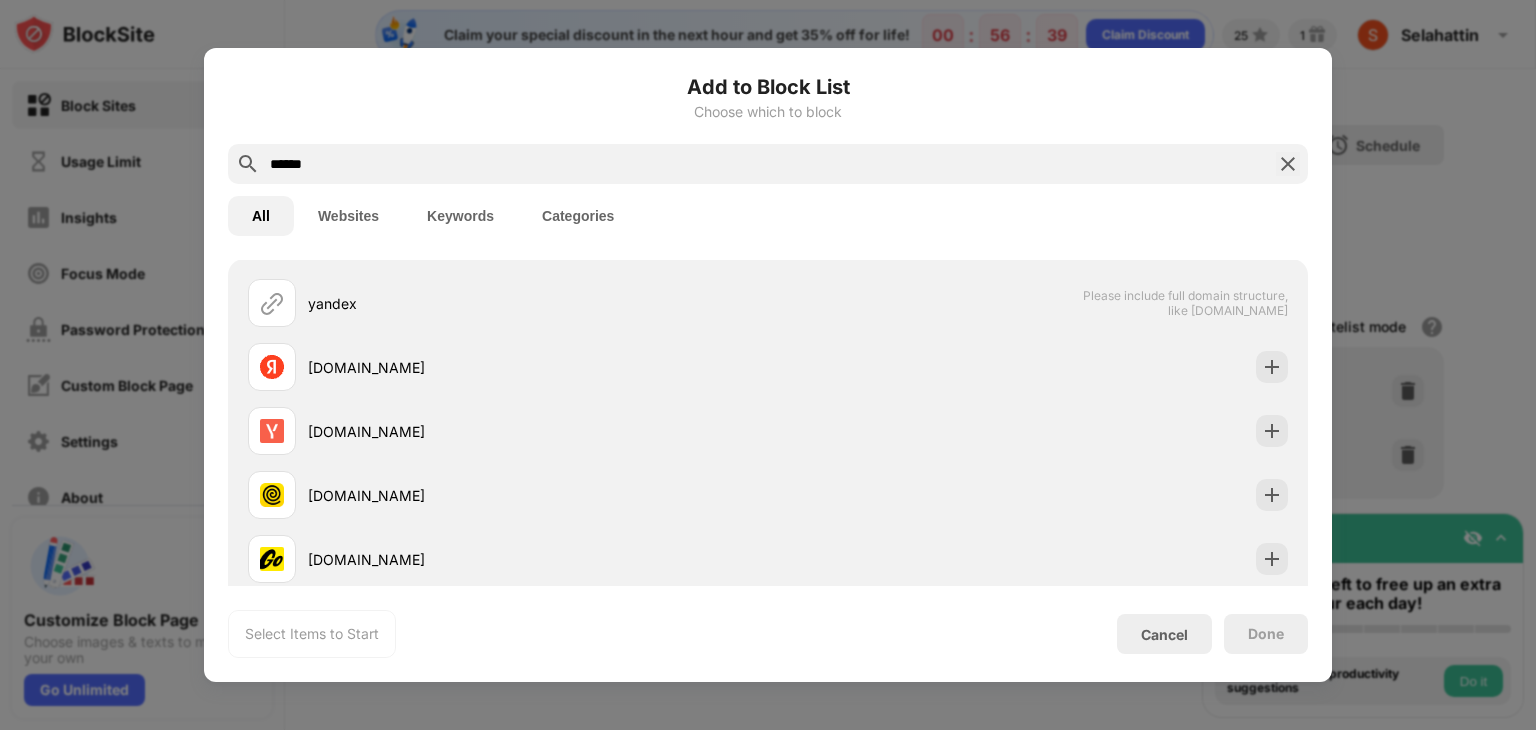 scroll, scrollTop: 0, scrollLeft: 0, axis: both 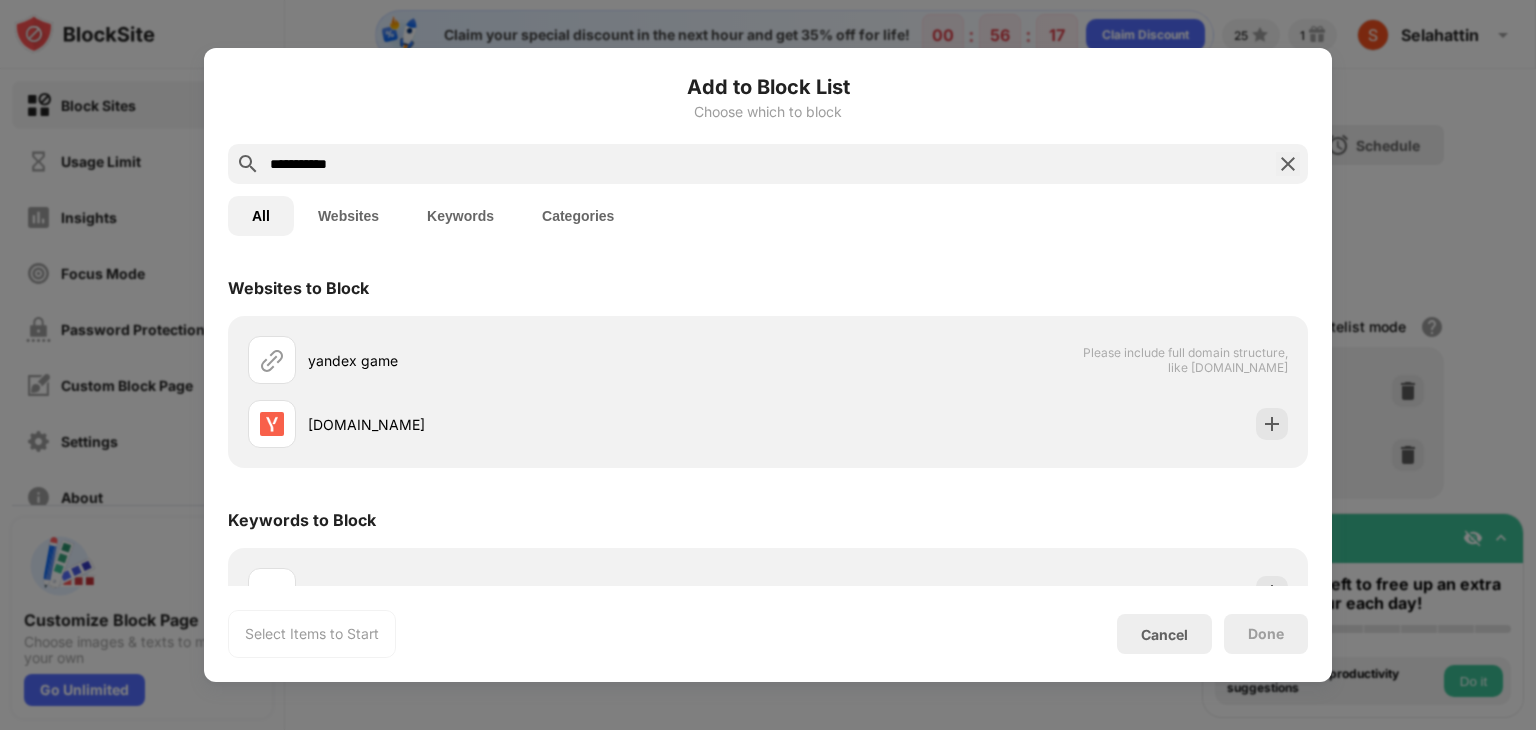 drag, startPoint x: 402, startPoint y: 155, endPoint x: 292, endPoint y: 156, distance: 110.00455 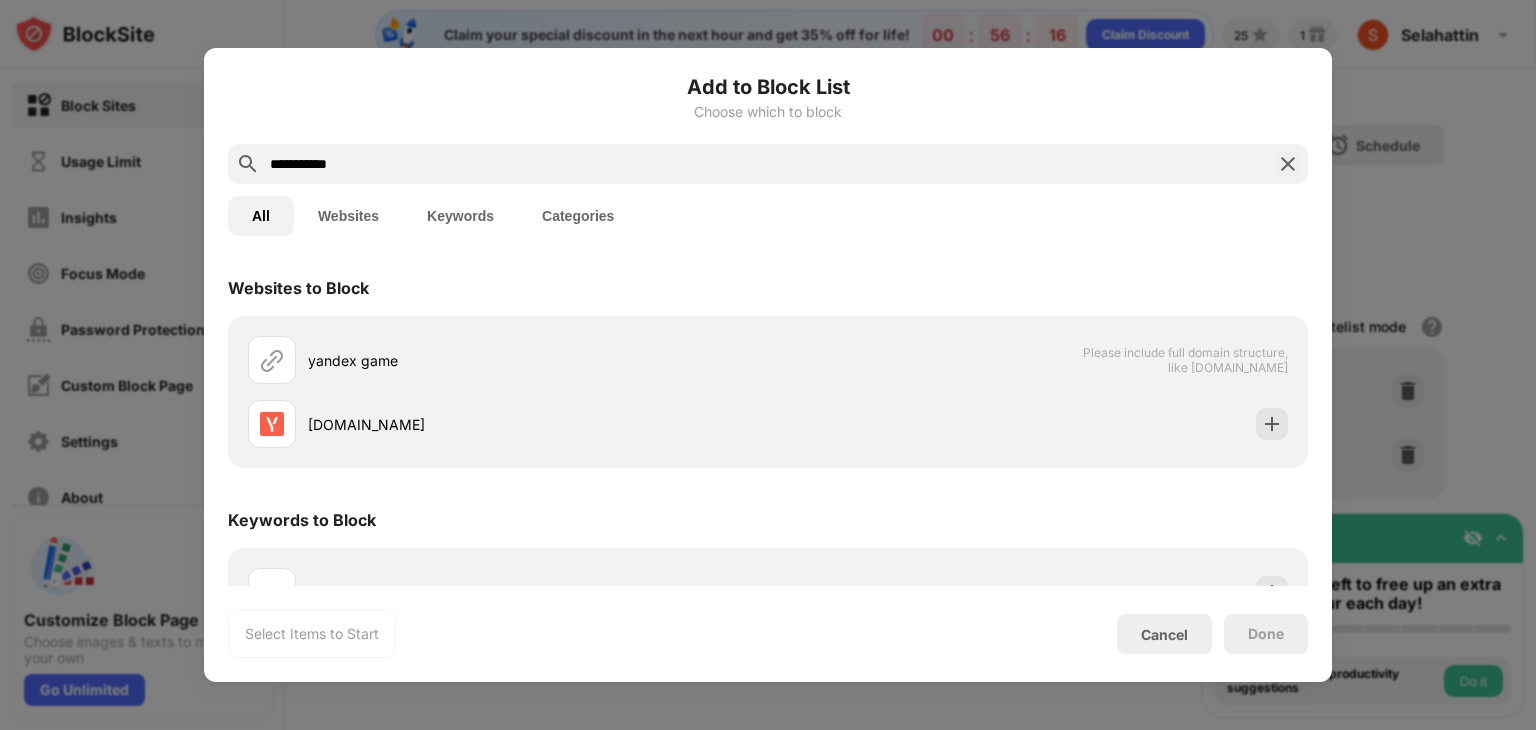 click on "**********" at bounding box center [768, 164] 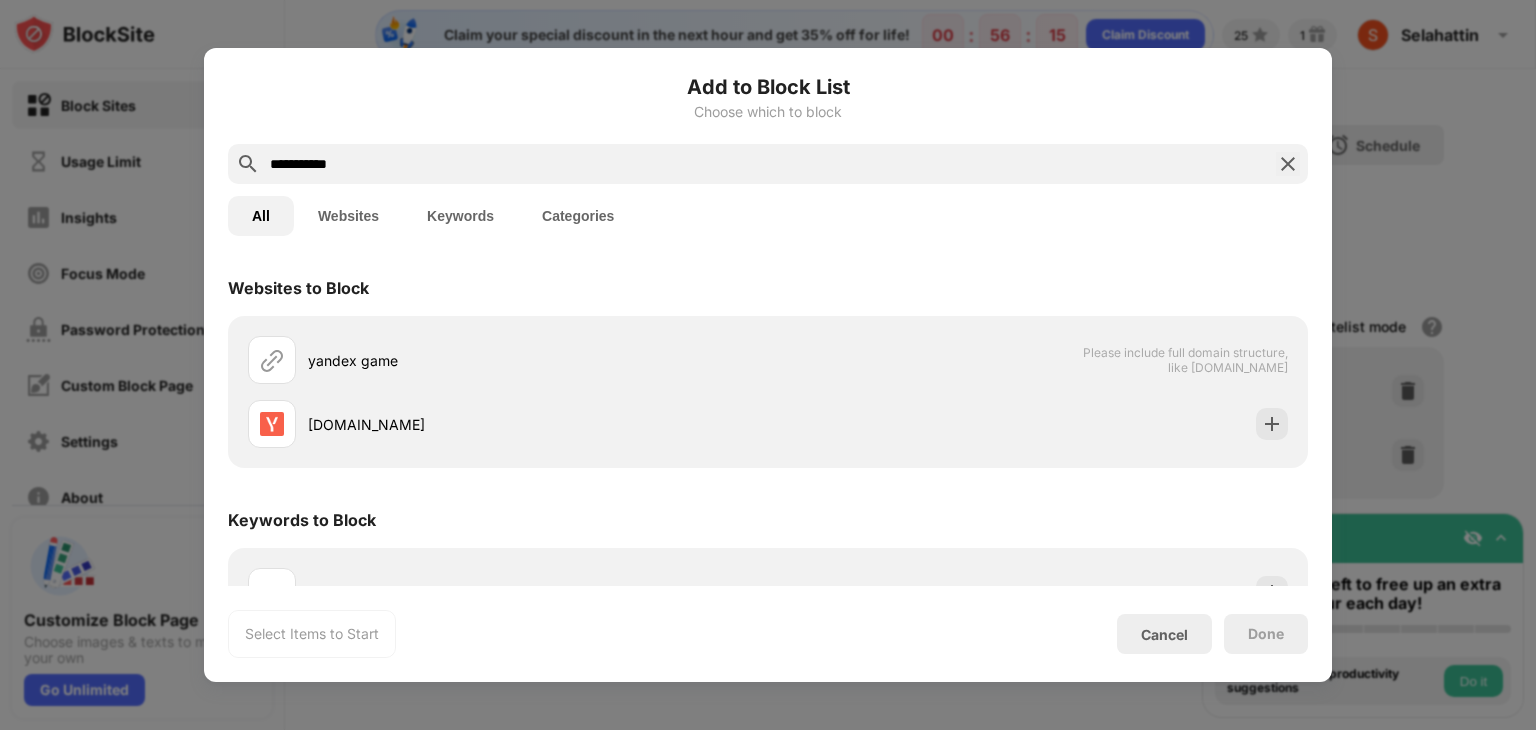 drag, startPoint x: 332, startPoint y: 159, endPoint x: 252, endPoint y: 152, distance: 80.305664 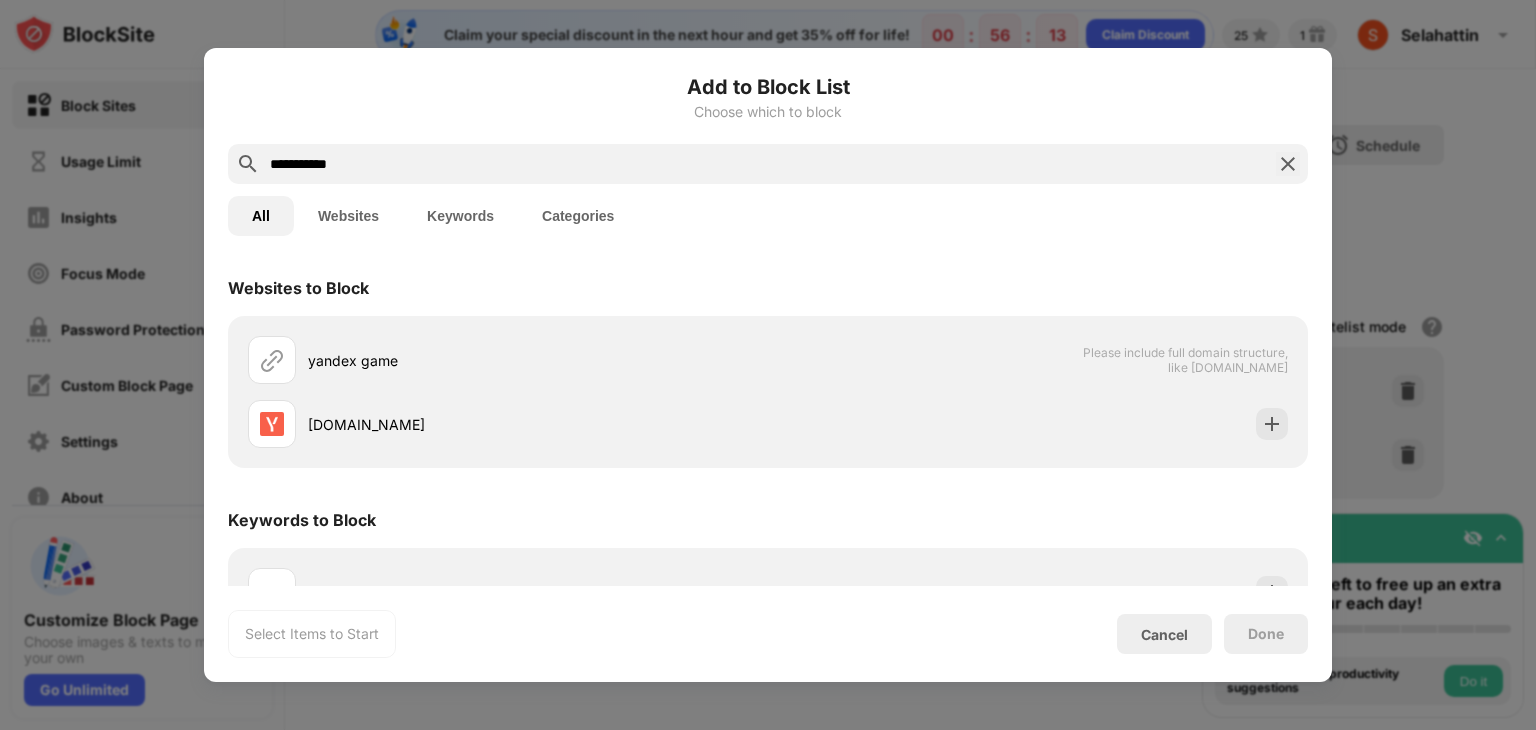 paste on "**********" 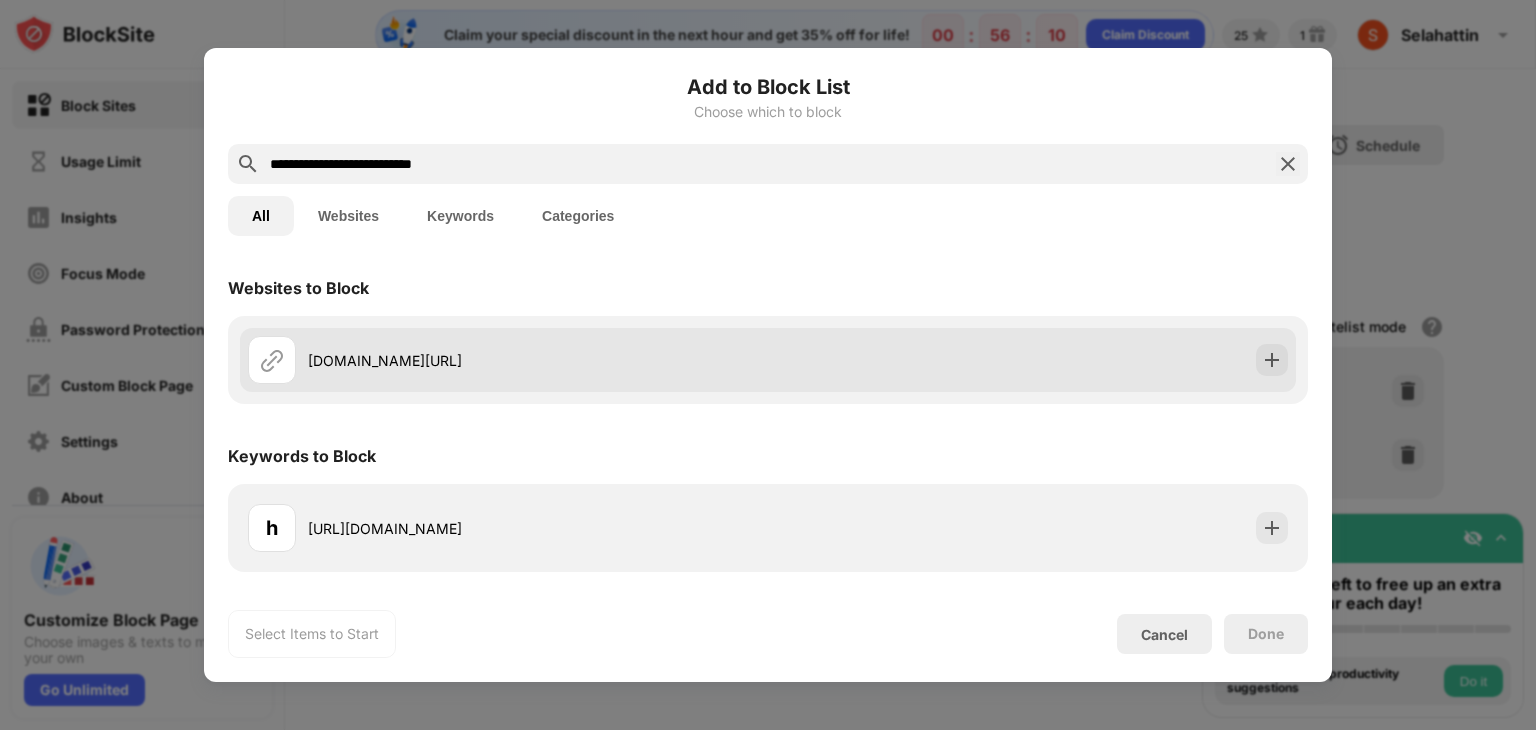 type on "**********" 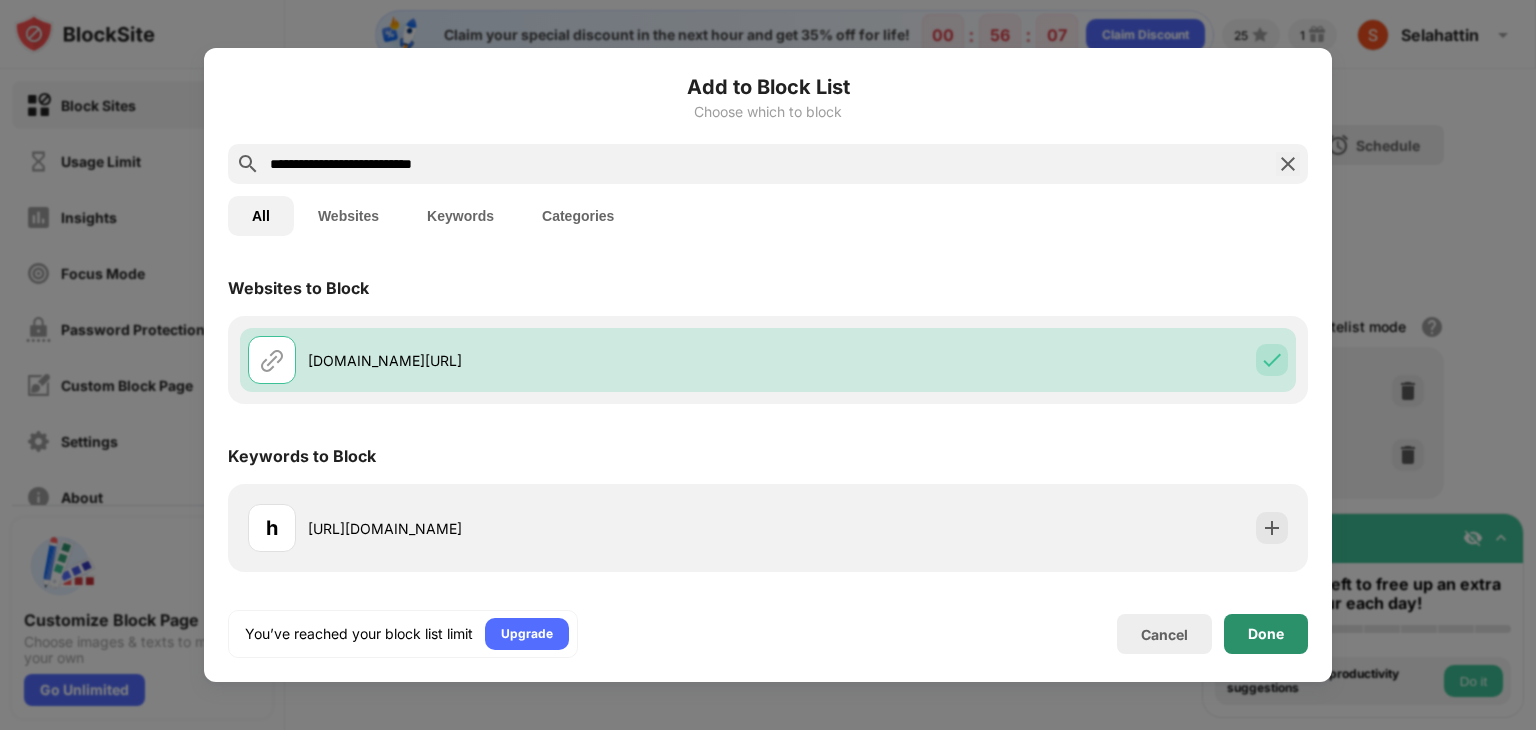 click on "Done" at bounding box center [1266, 634] 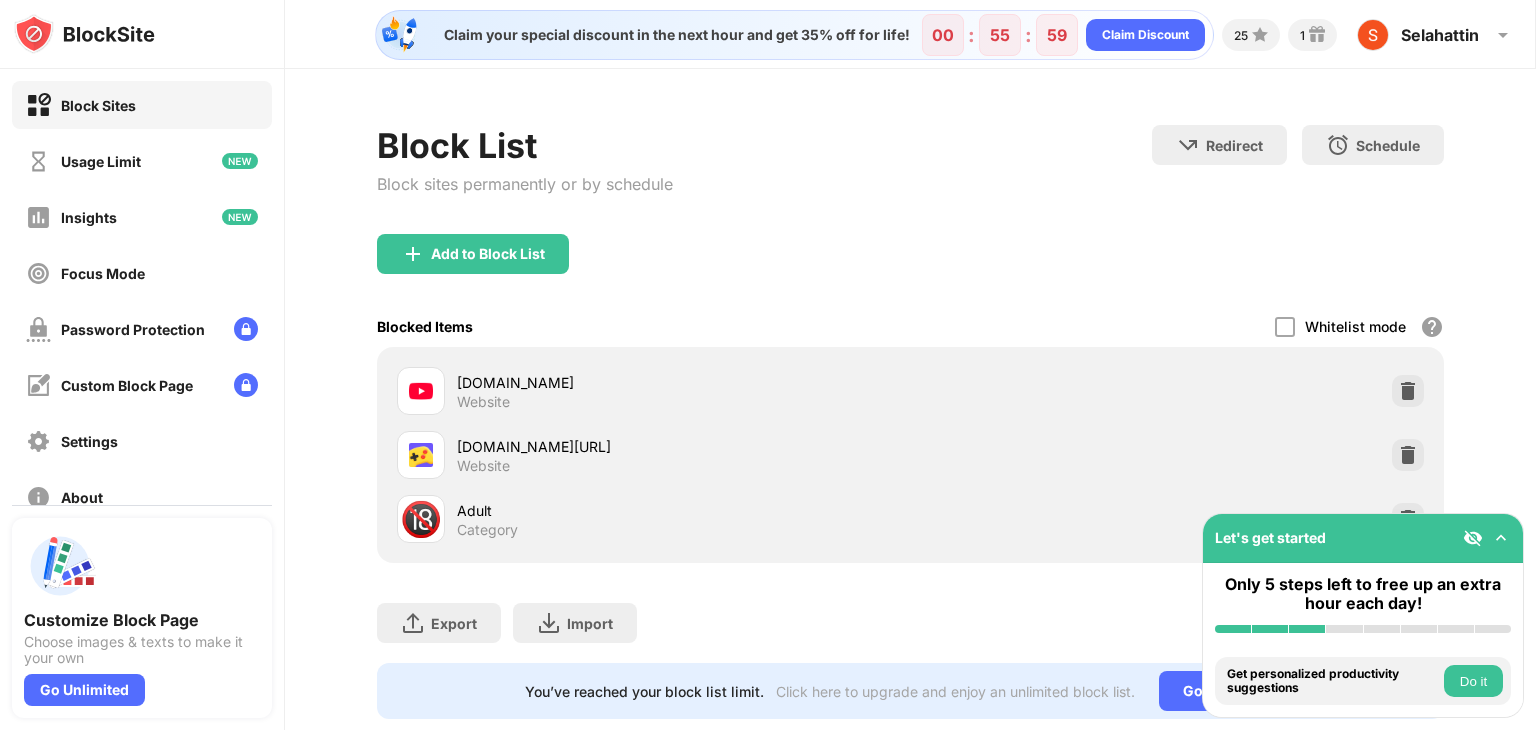 click on "Do it" at bounding box center [1473, 681] 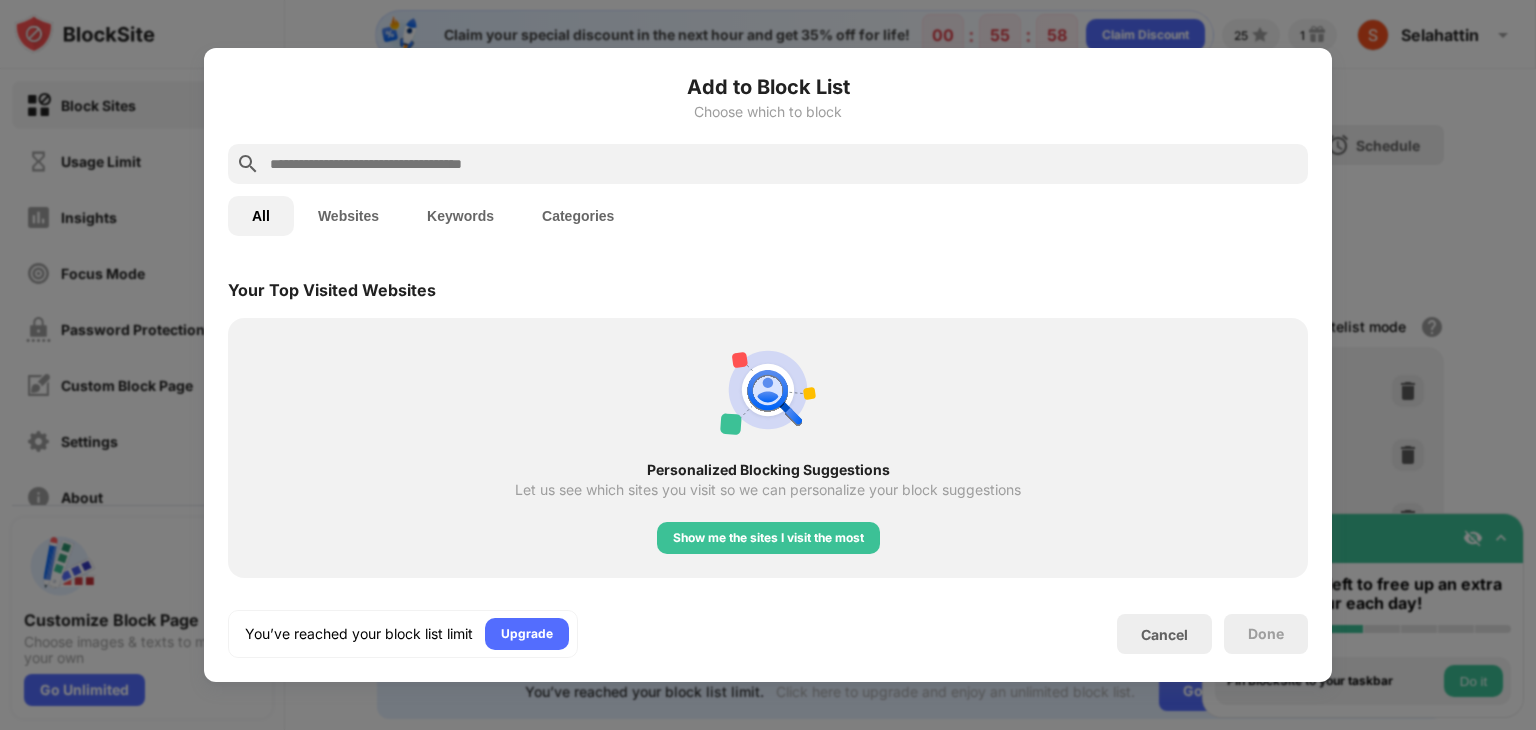 scroll, scrollTop: 696, scrollLeft: 0, axis: vertical 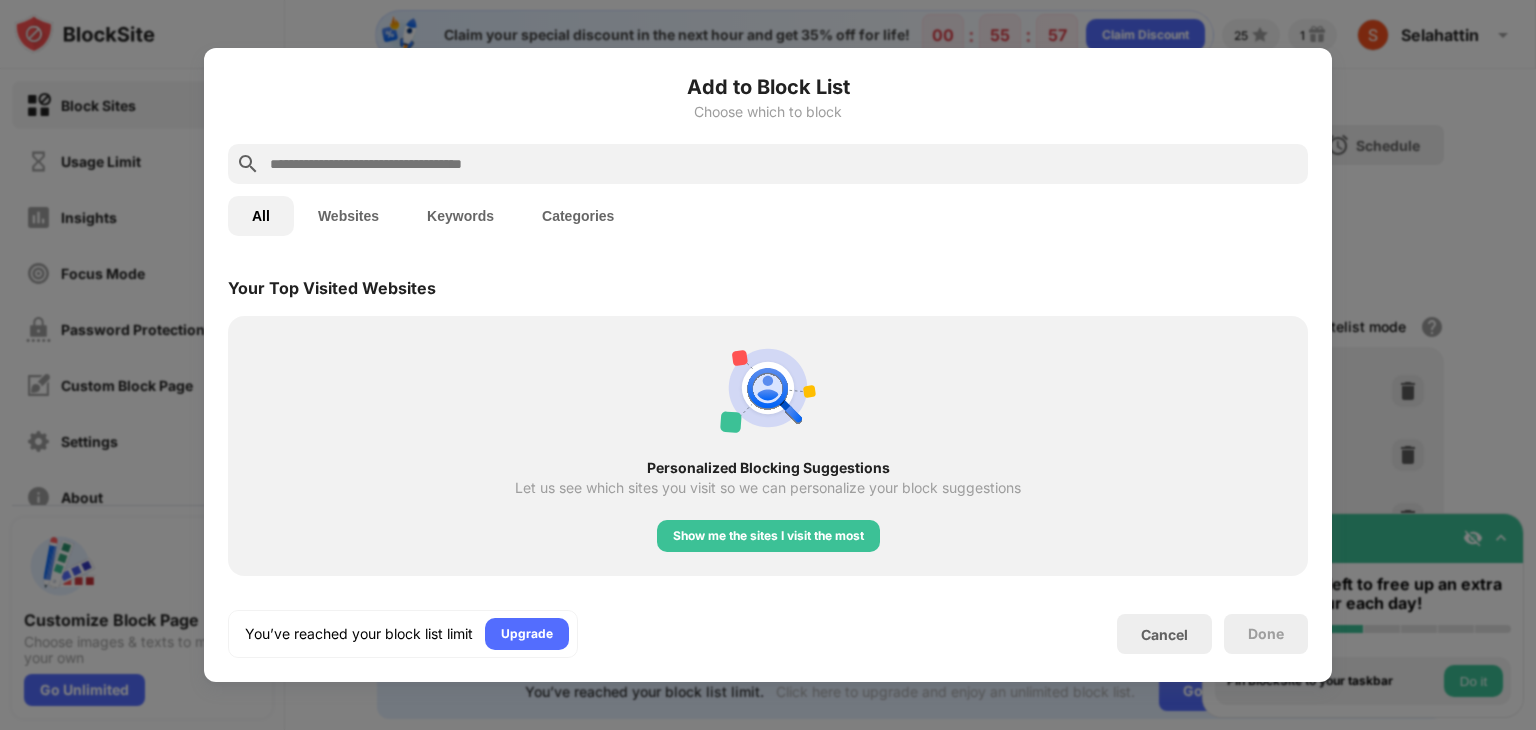 click at bounding box center (768, 365) 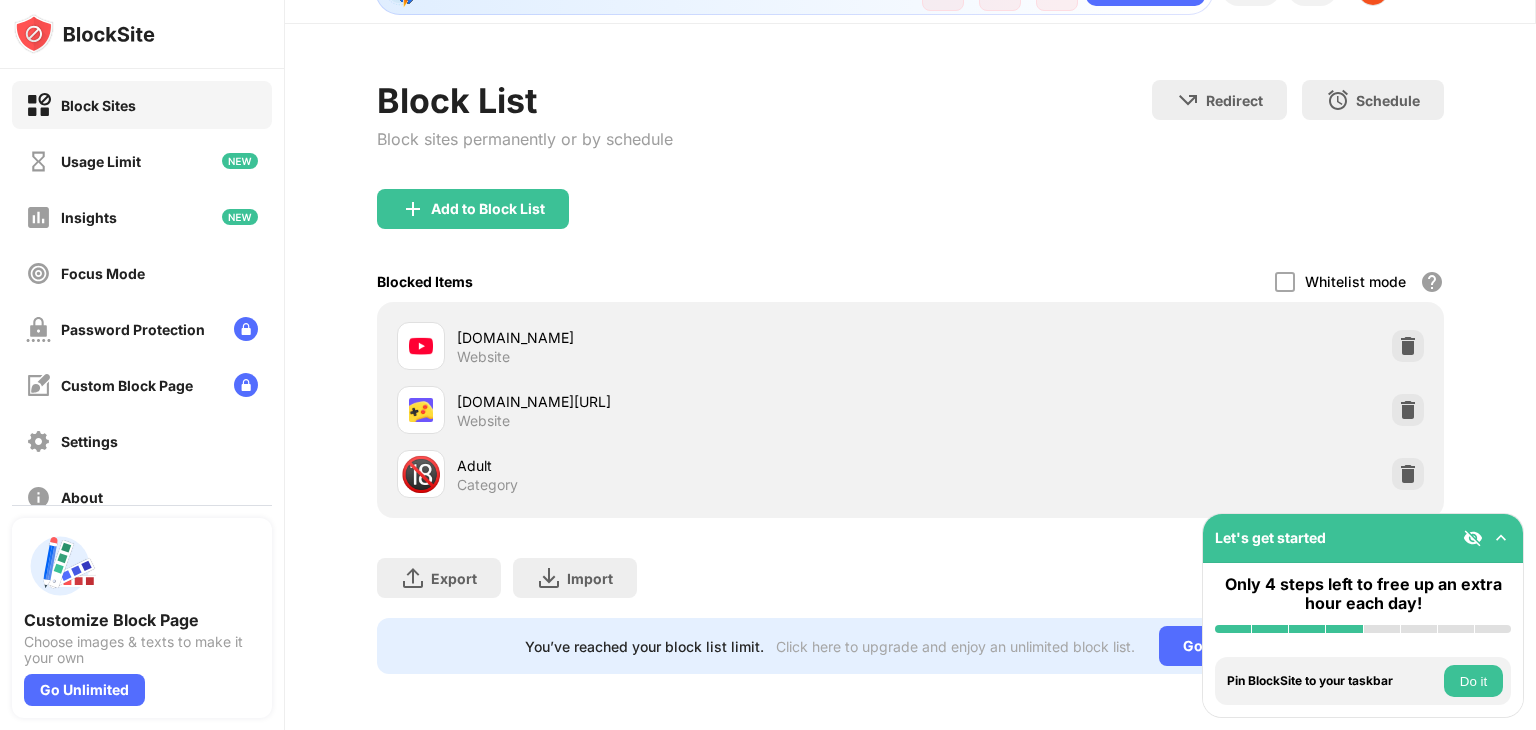 scroll, scrollTop: 59, scrollLeft: 0, axis: vertical 